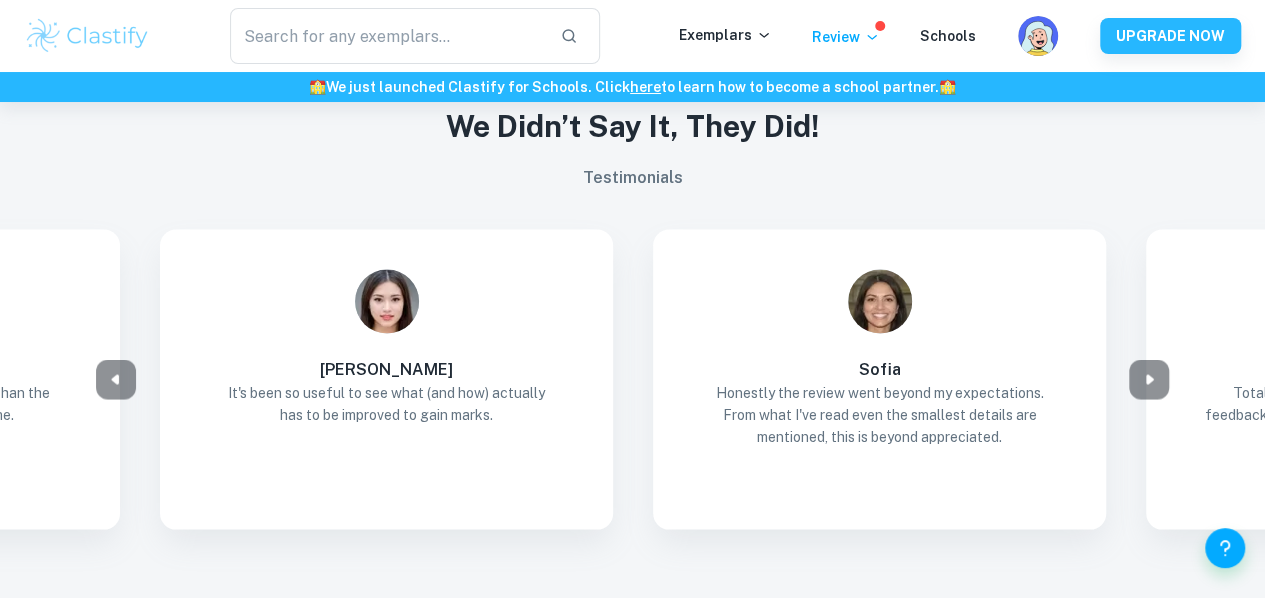 scroll, scrollTop: 1754, scrollLeft: 0, axis: vertical 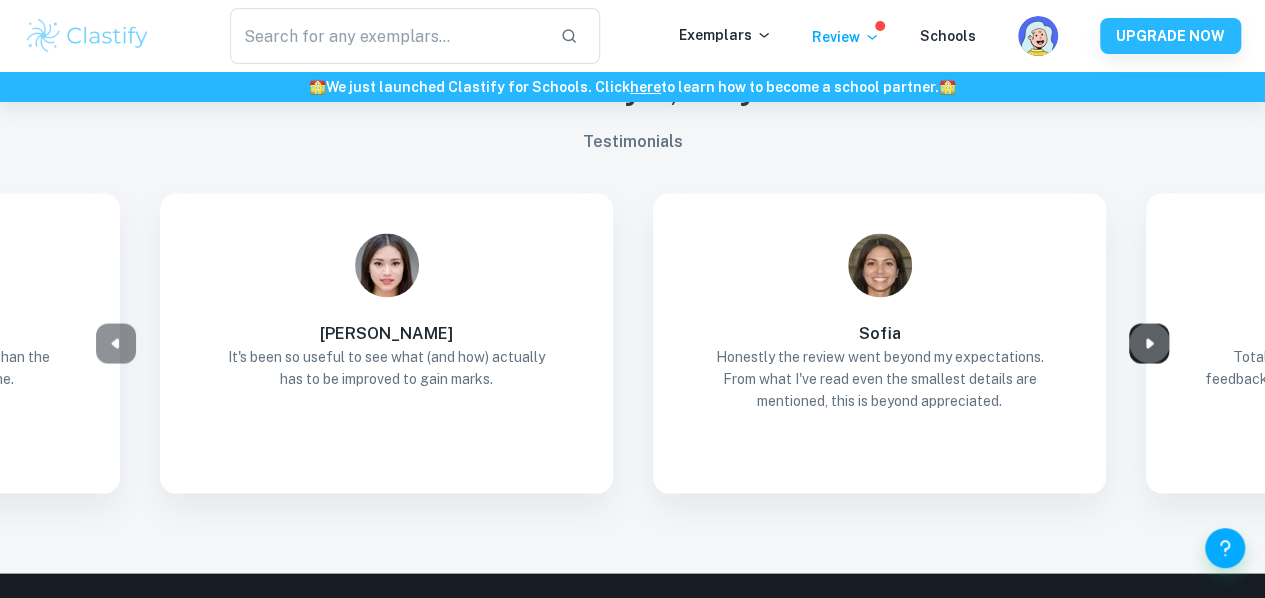 click at bounding box center [1149, 343] 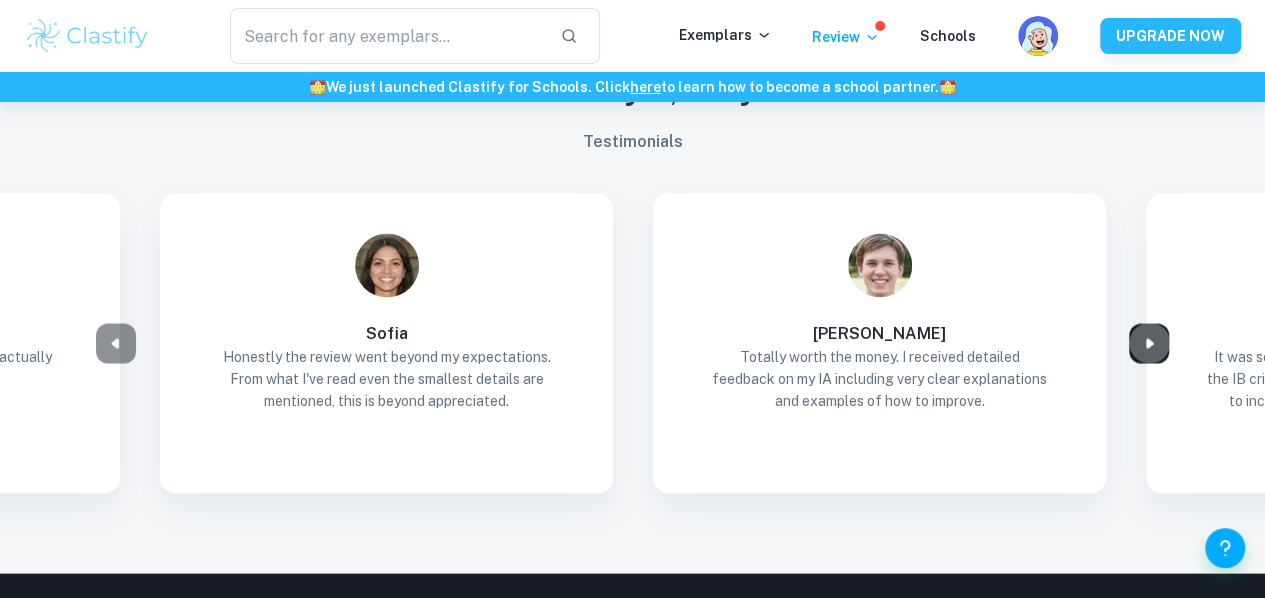 click at bounding box center (1149, 343) 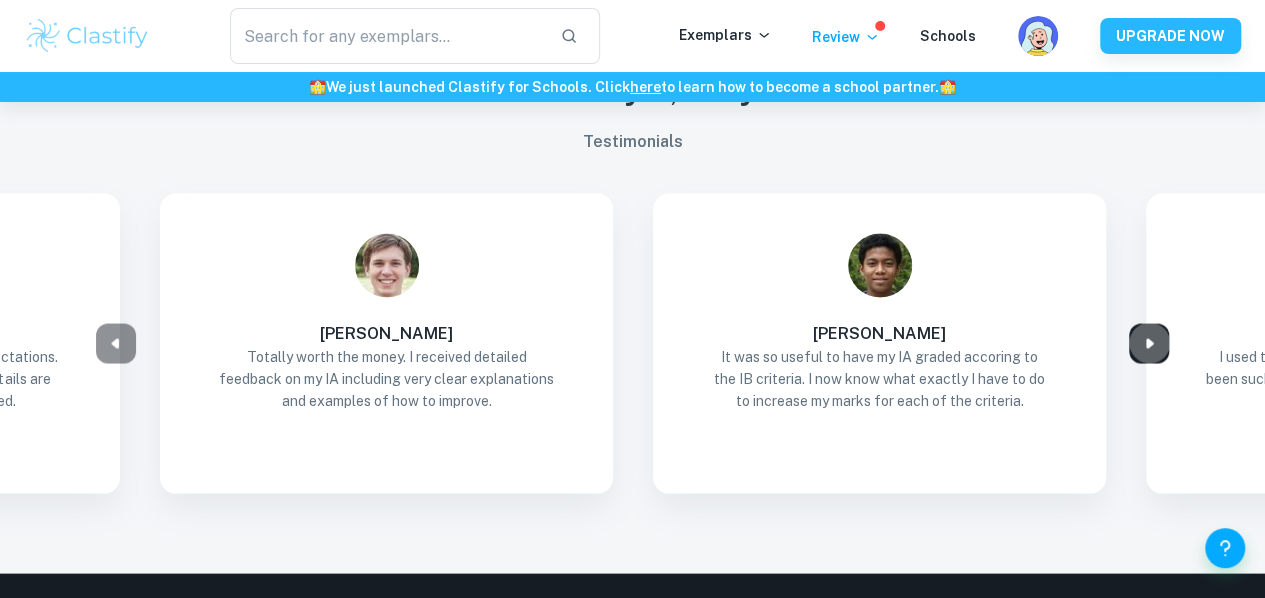 click at bounding box center [1149, 343] 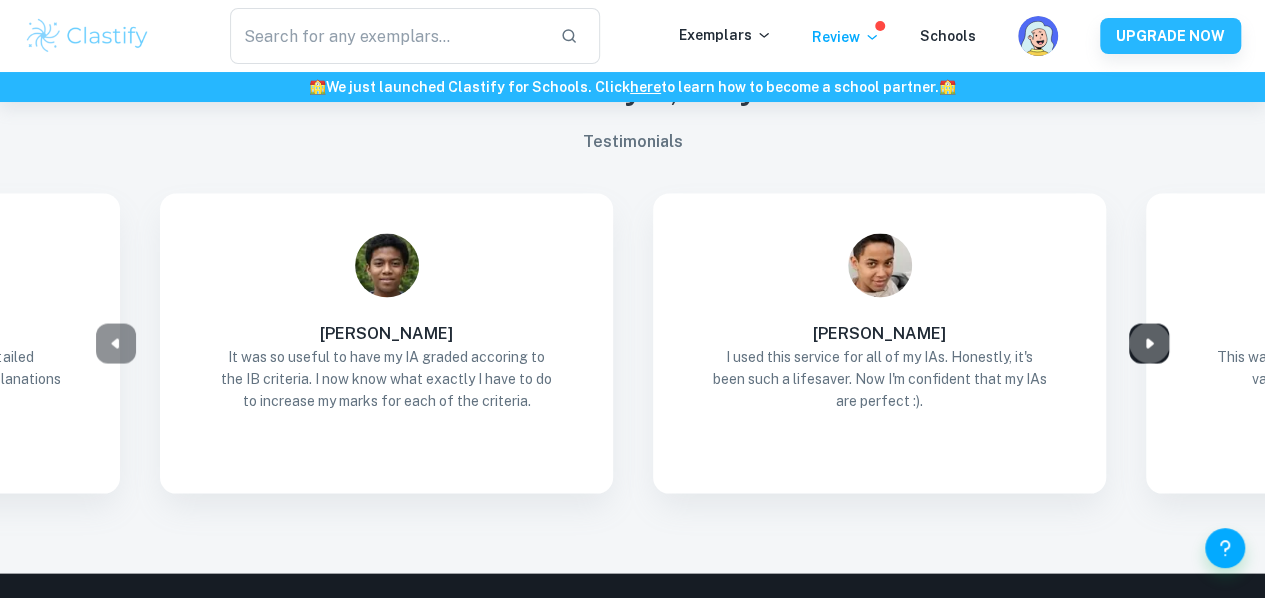 click at bounding box center (1149, 343) 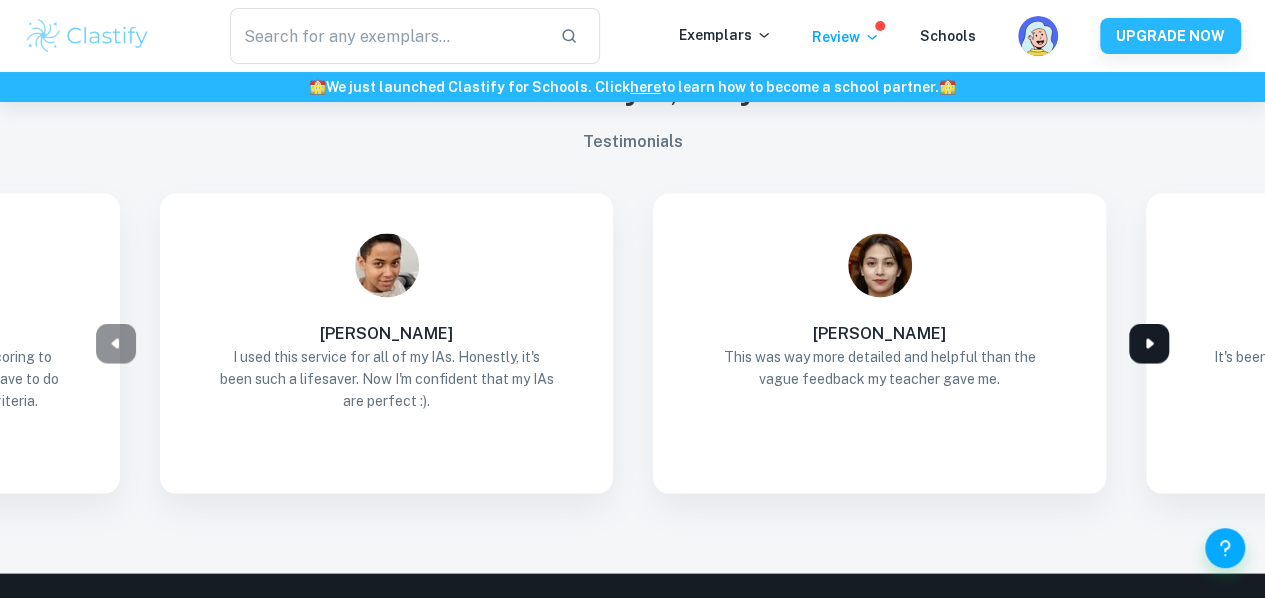 click at bounding box center [1149, 343] 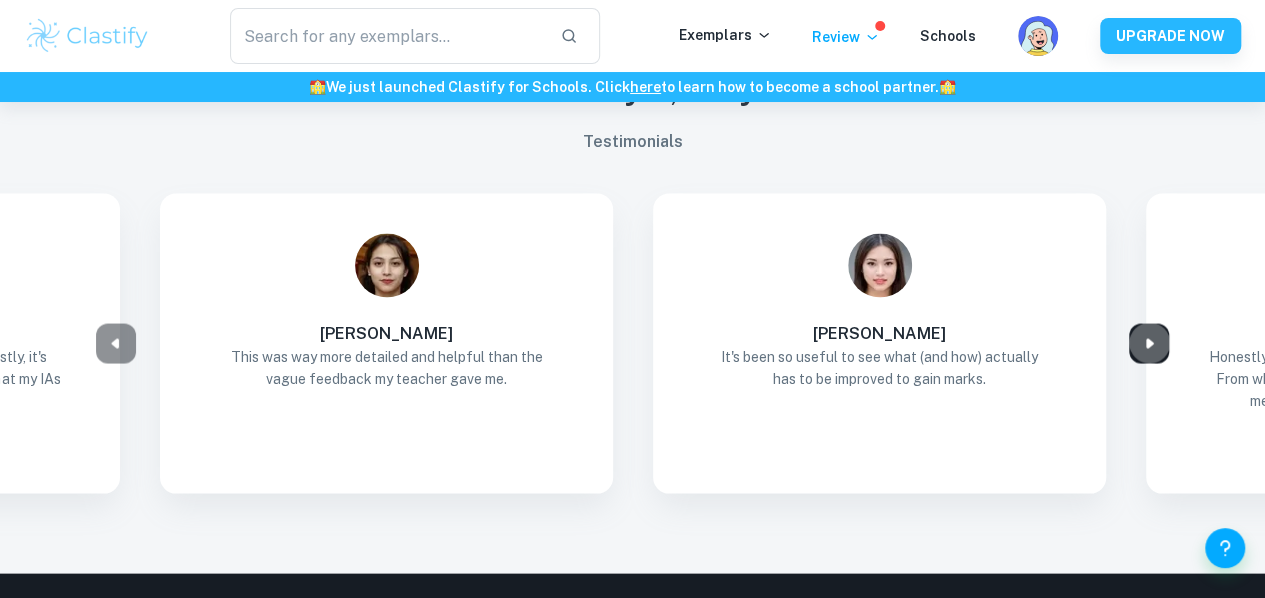 click at bounding box center (1149, 343) 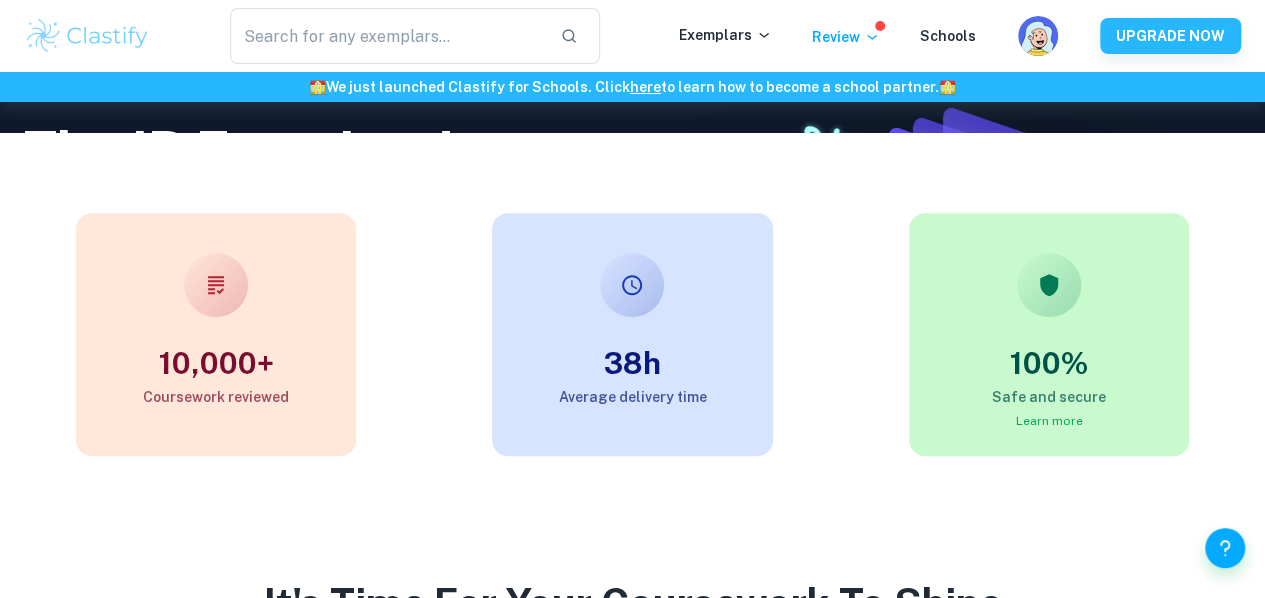 scroll, scrollTop: 472, scrollLeft: 0, axis: vertical 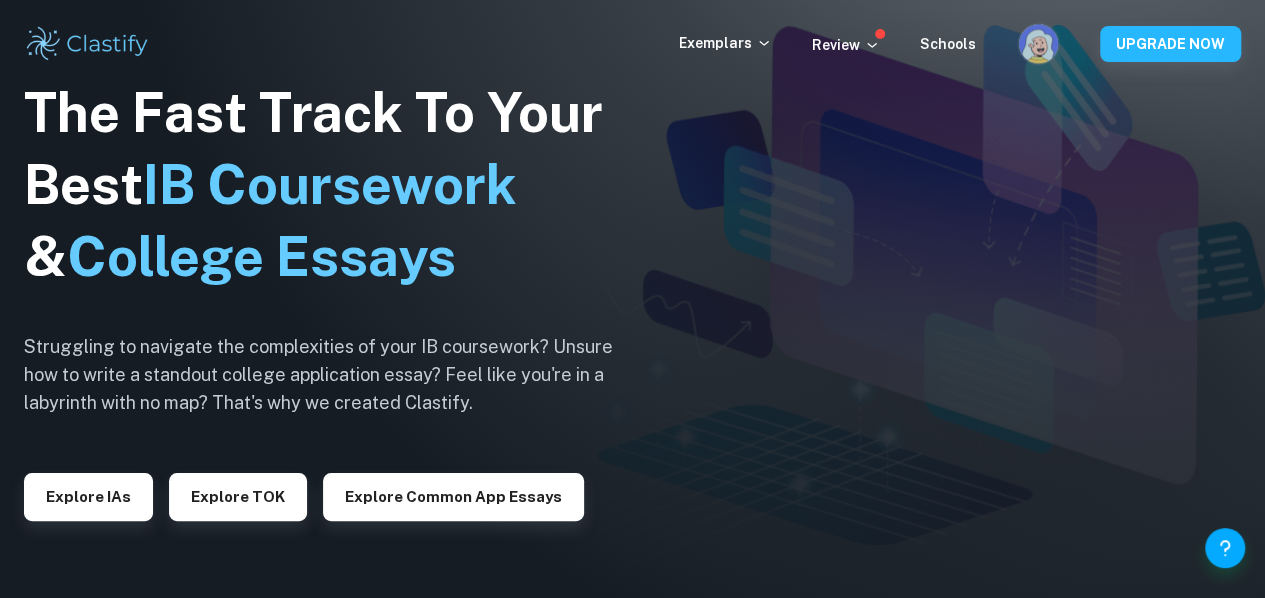 click 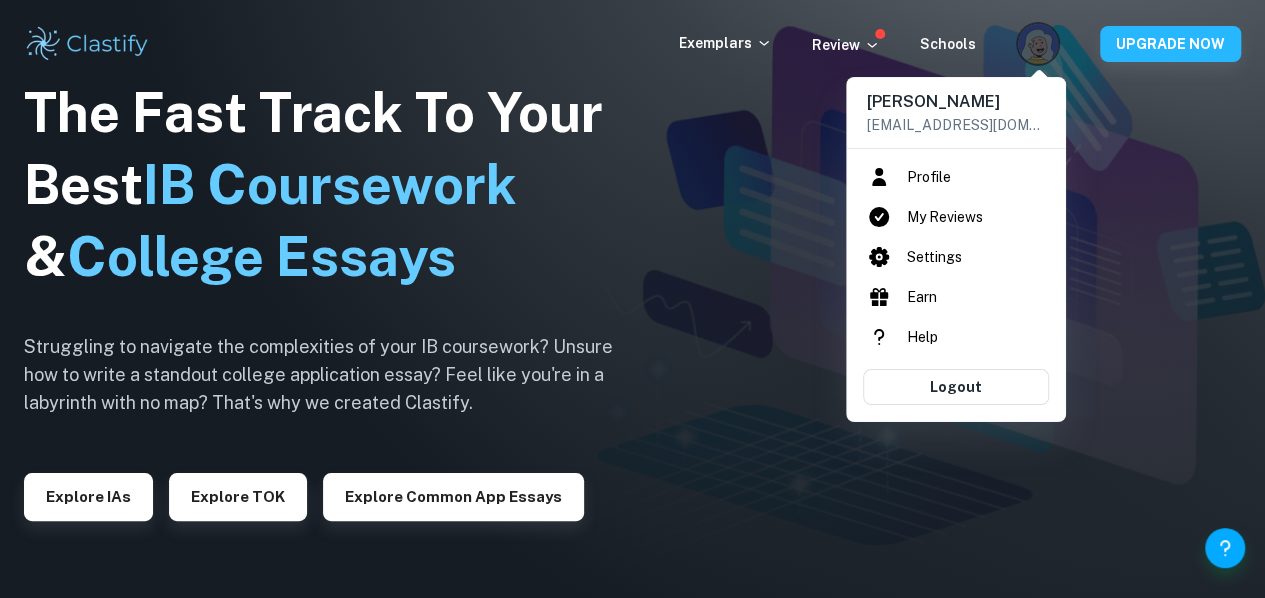 click on "My Reviews" at bounding box center (956, 217) 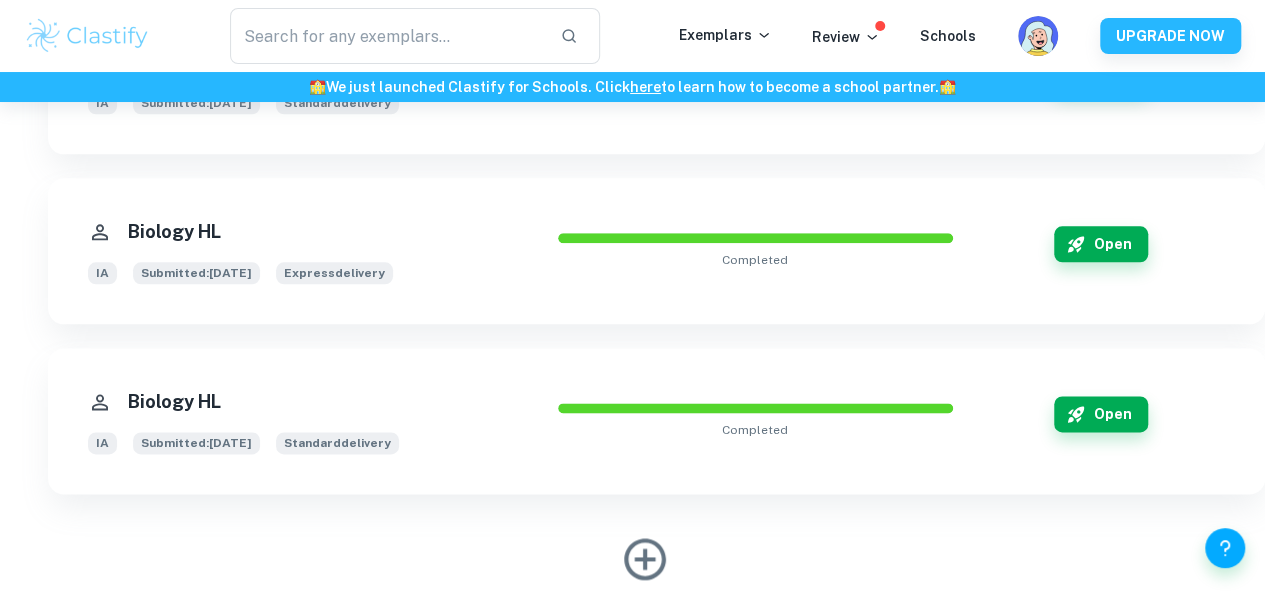 scroll, scrollTop: 1135, scrollLeft: 0, axis: vertical 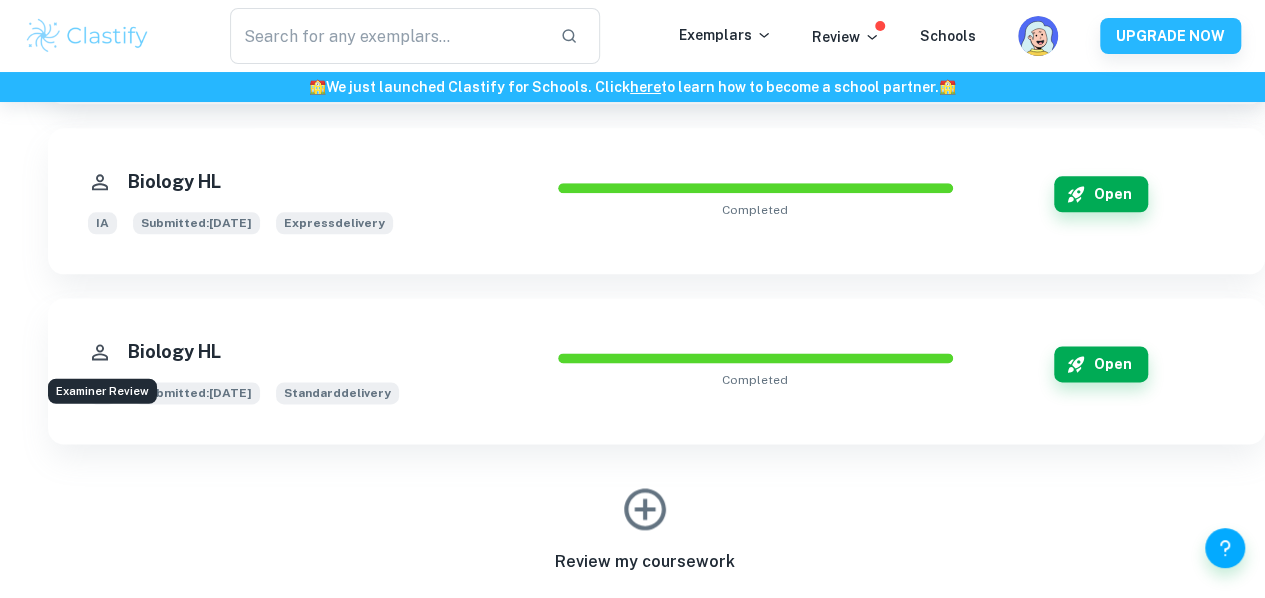 click 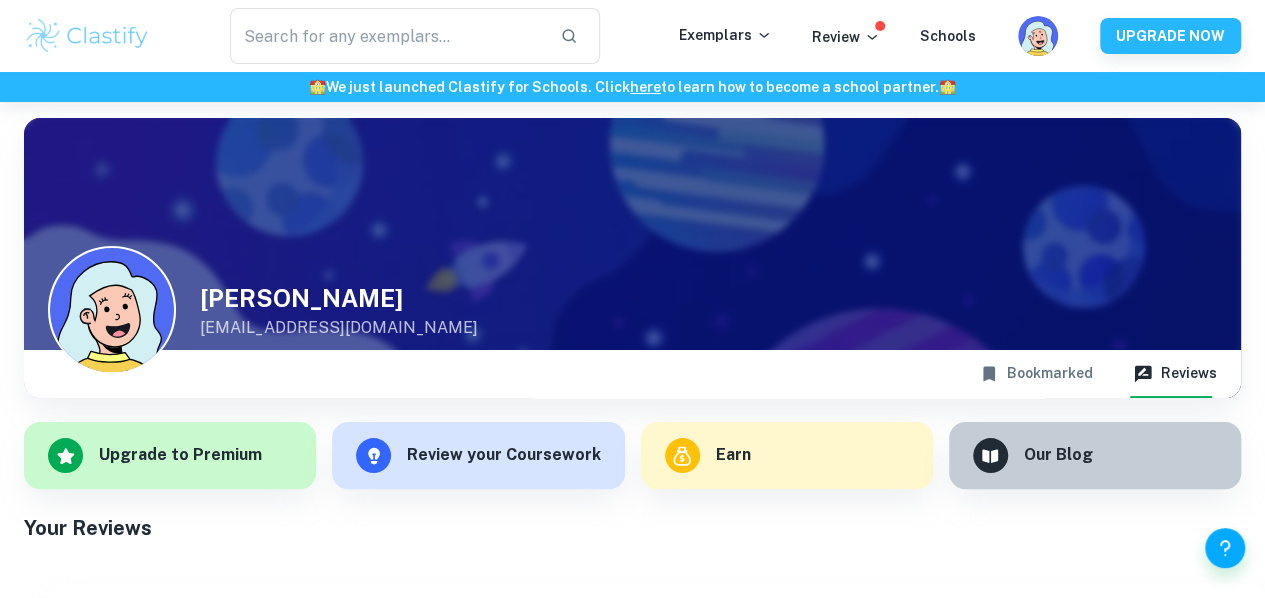 scroll, scrollTop: 38, scrollLeft: 0, axis: vertical 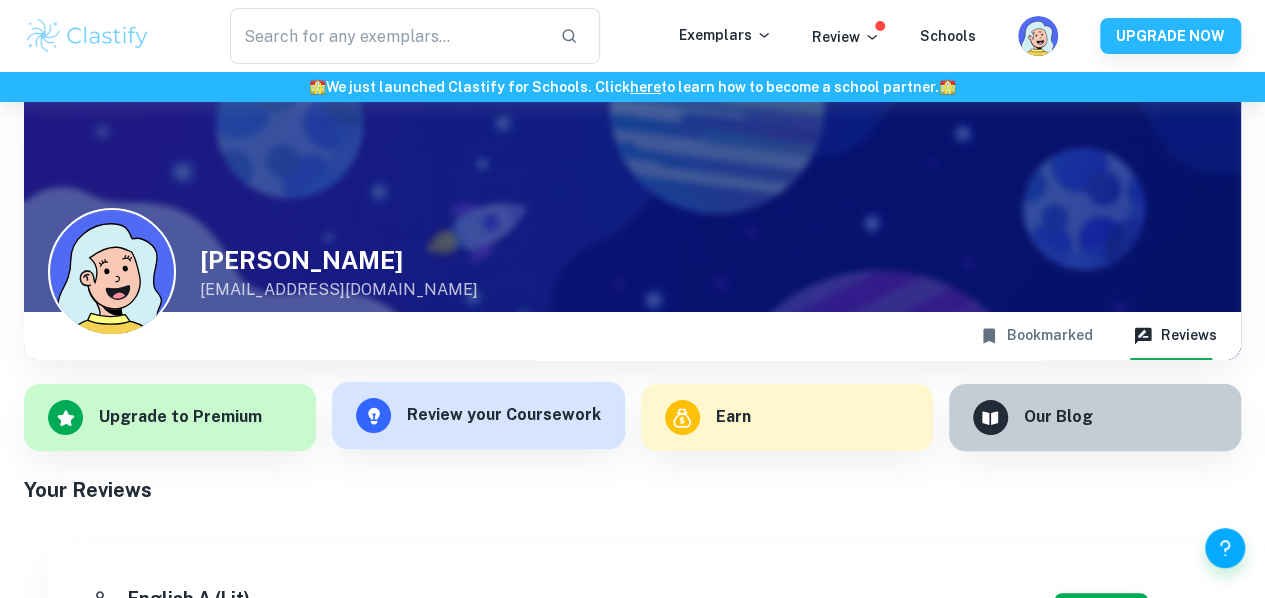 click on "Review your Coursework" at bounding box center (478, 415) 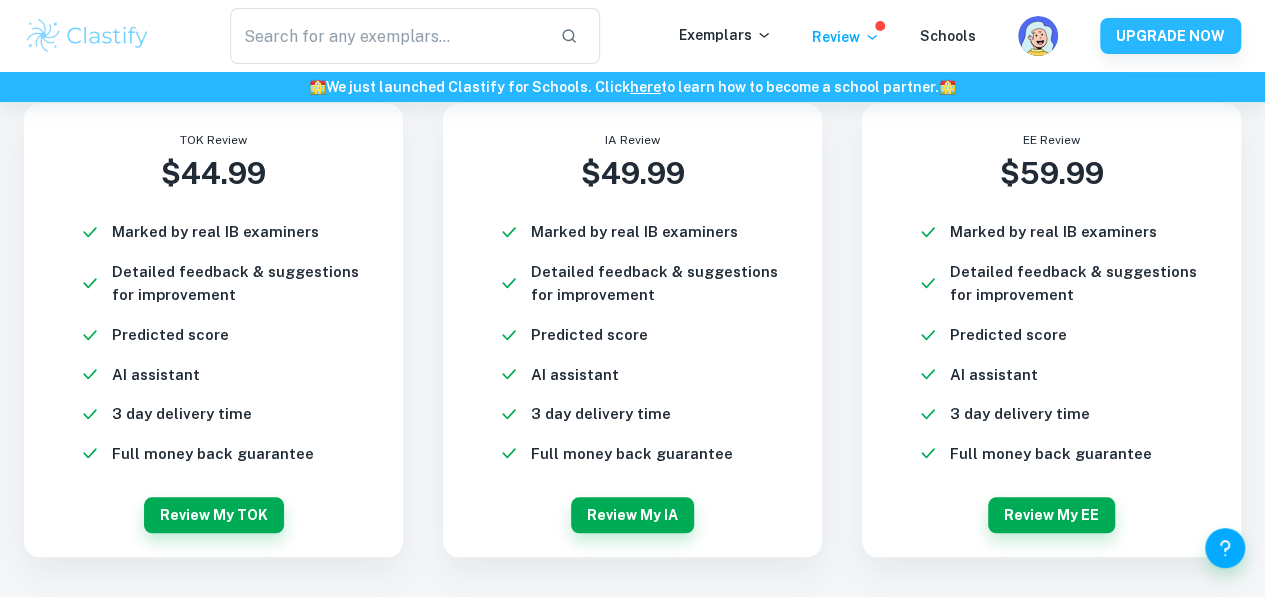scroll, scrollTop: 4601, scrollLeft: 0, axis: vertical 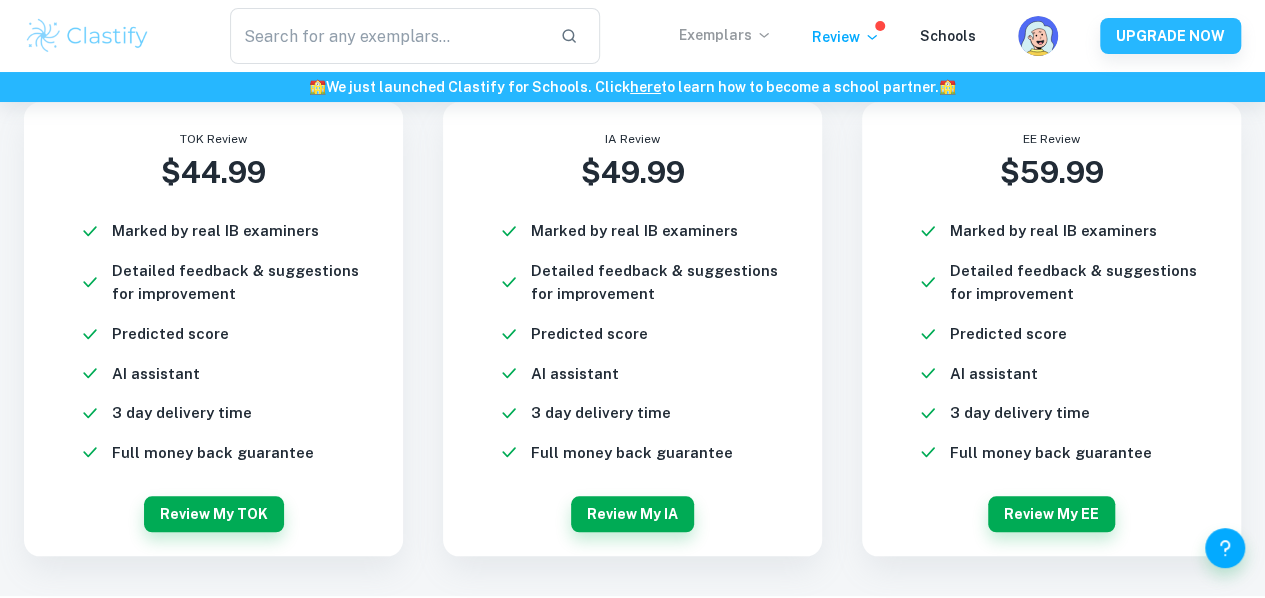click on "Exemplars" at bounding box center (725, 35) 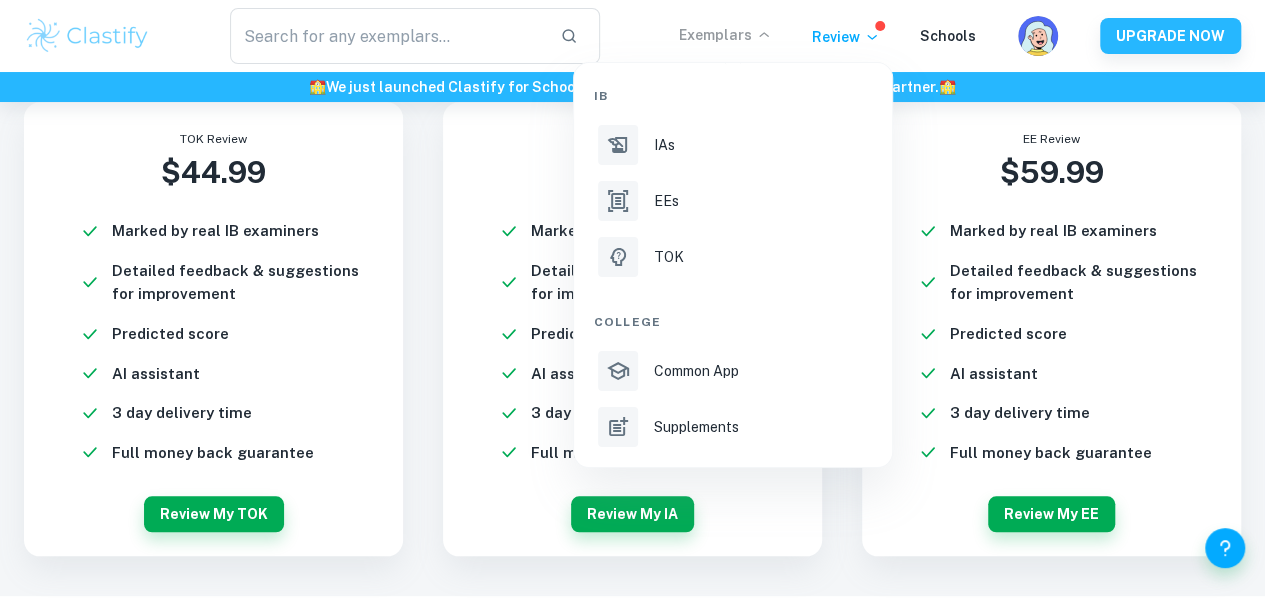 click at bounding box center (632, 299) 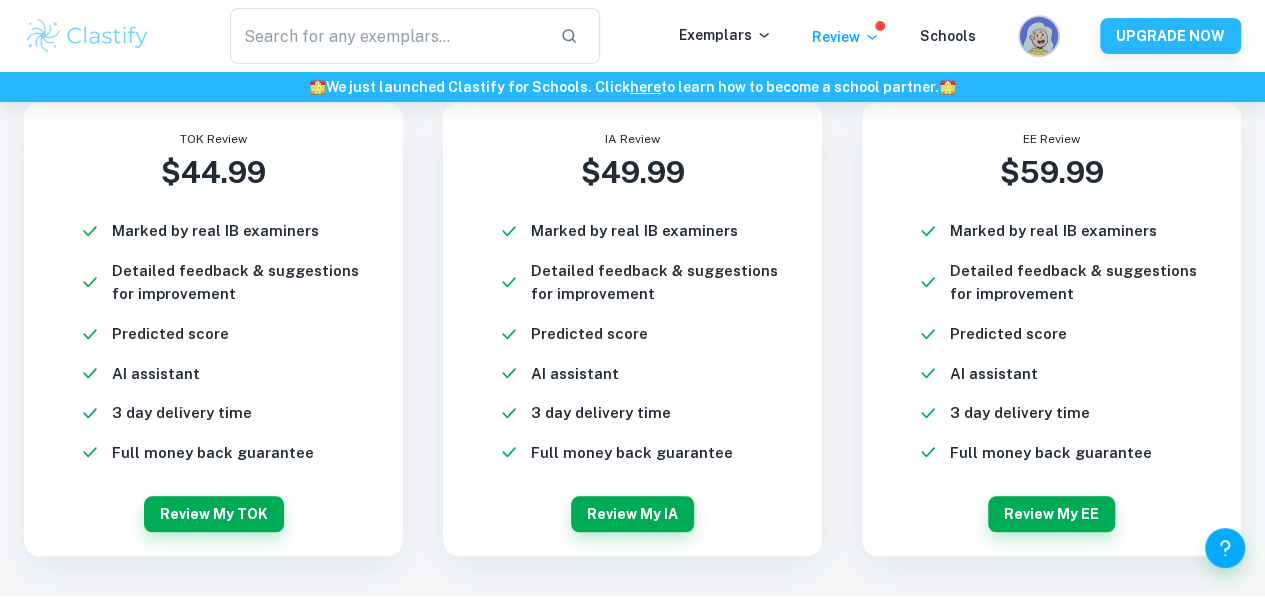 click 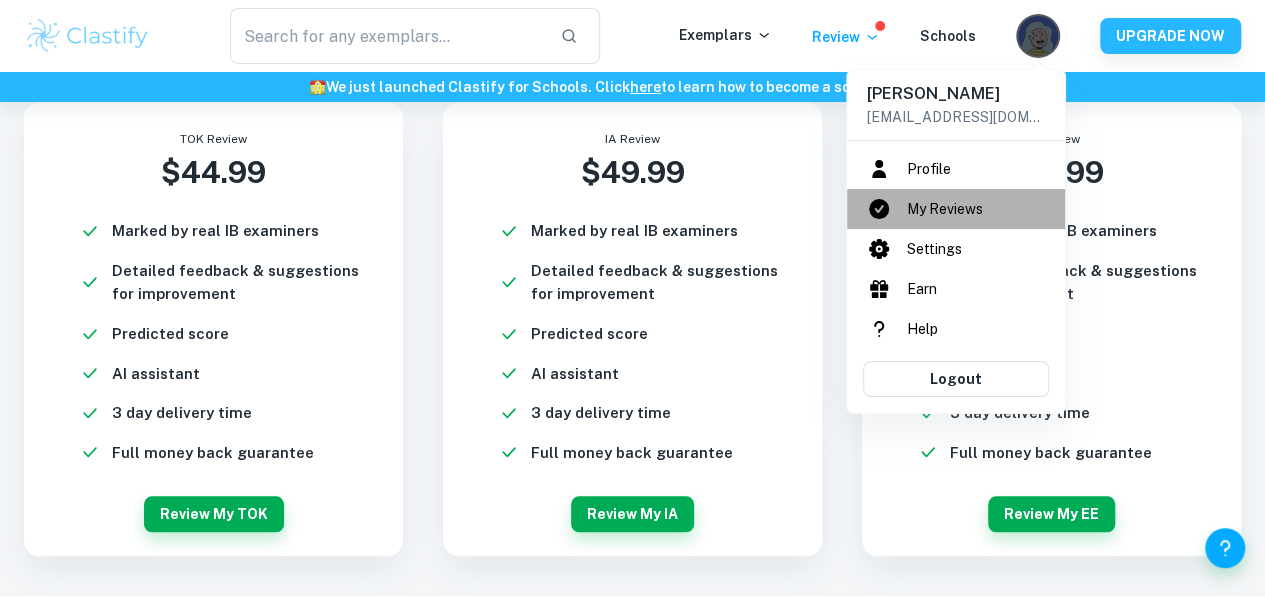 click on "My Reviews" at bounding box center (956, 209) 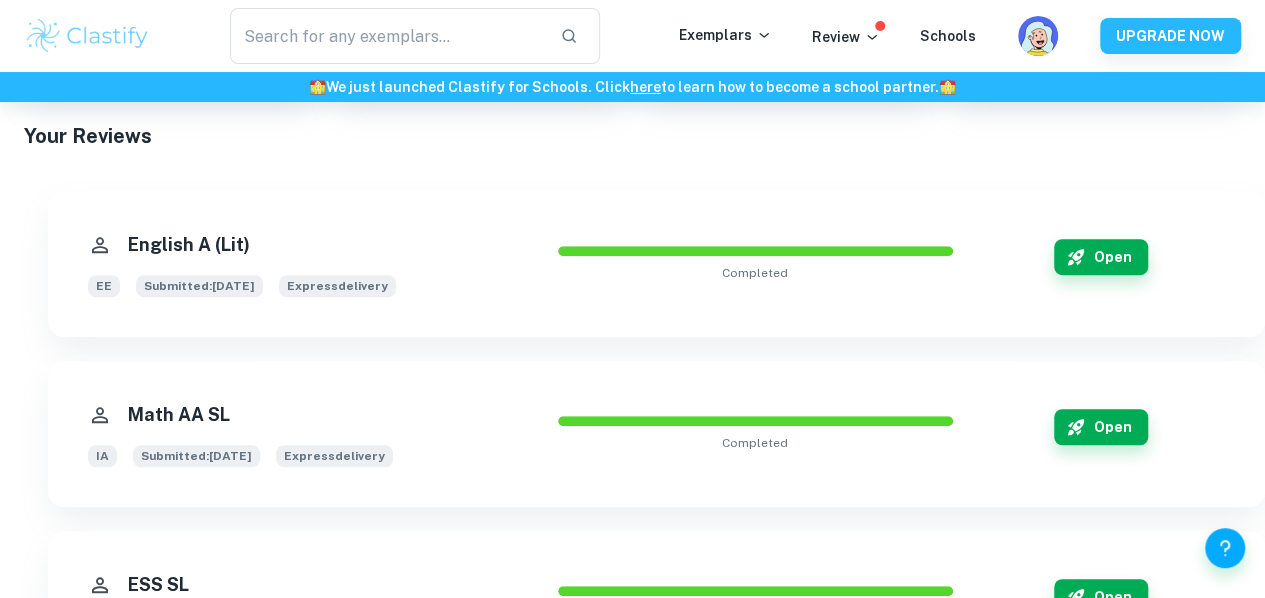 scroll, scrollTop: 347, scrollLeft: 0, axis: vertical 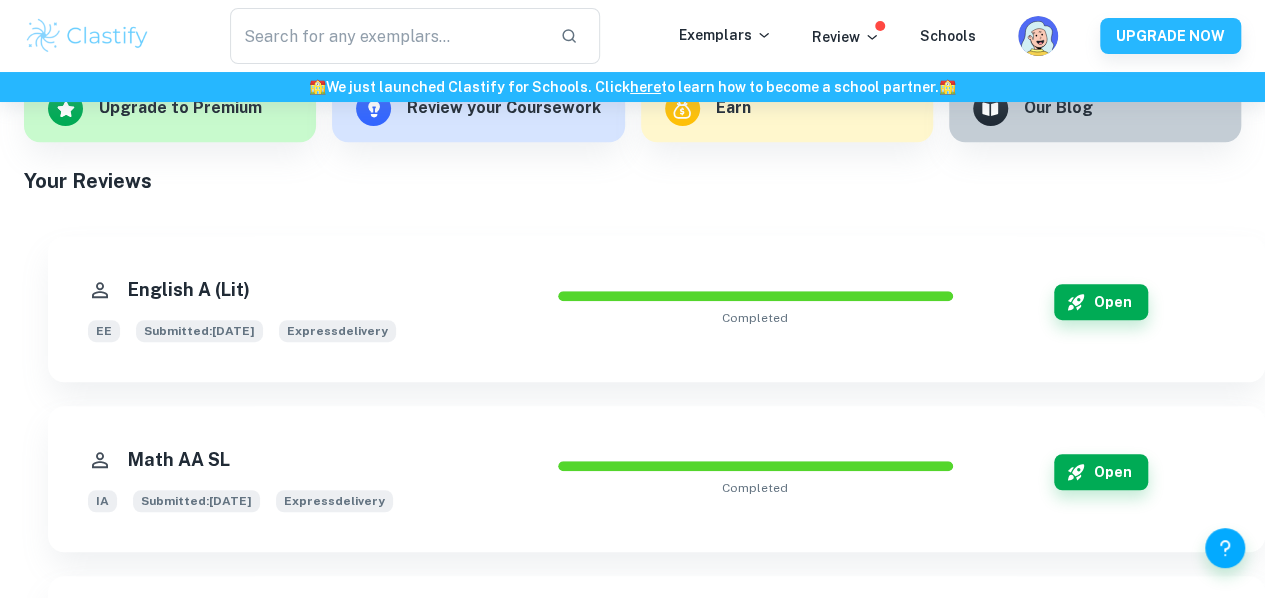 drag, startPoint x: 818, startPoint y: 301, endPoint x: 658, endPoint y: 263, distance: 164.4506 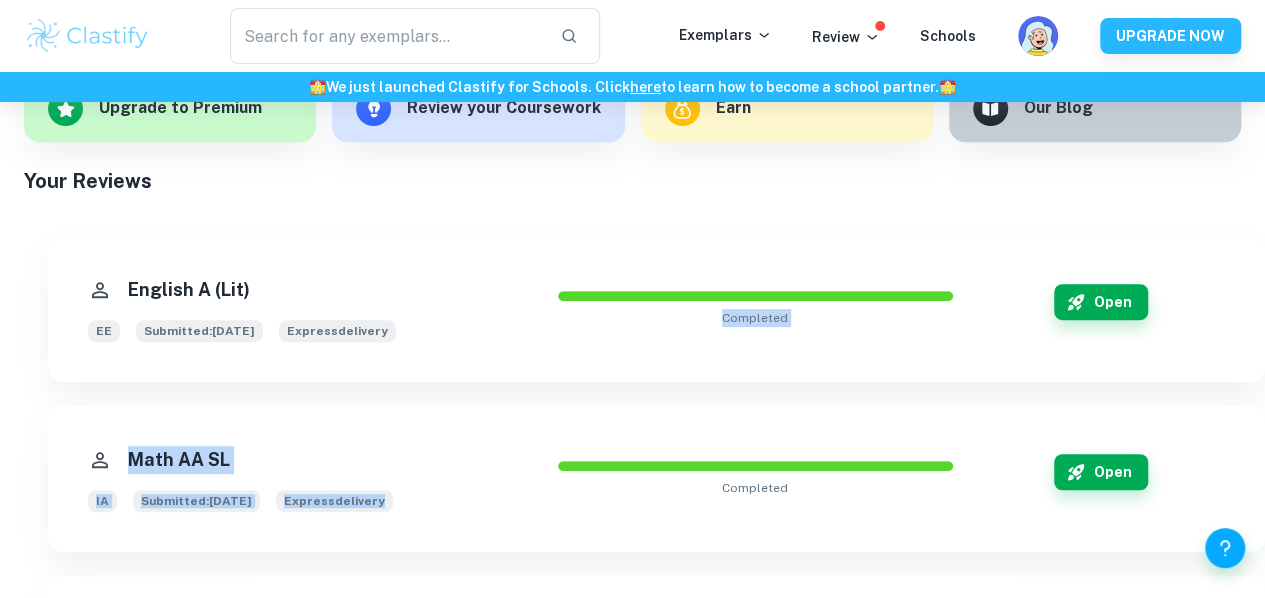 drag, startPoint x: 658, startPoint y: 263, endPoint x: 773, endPoint y: 461, distance: 228.9738 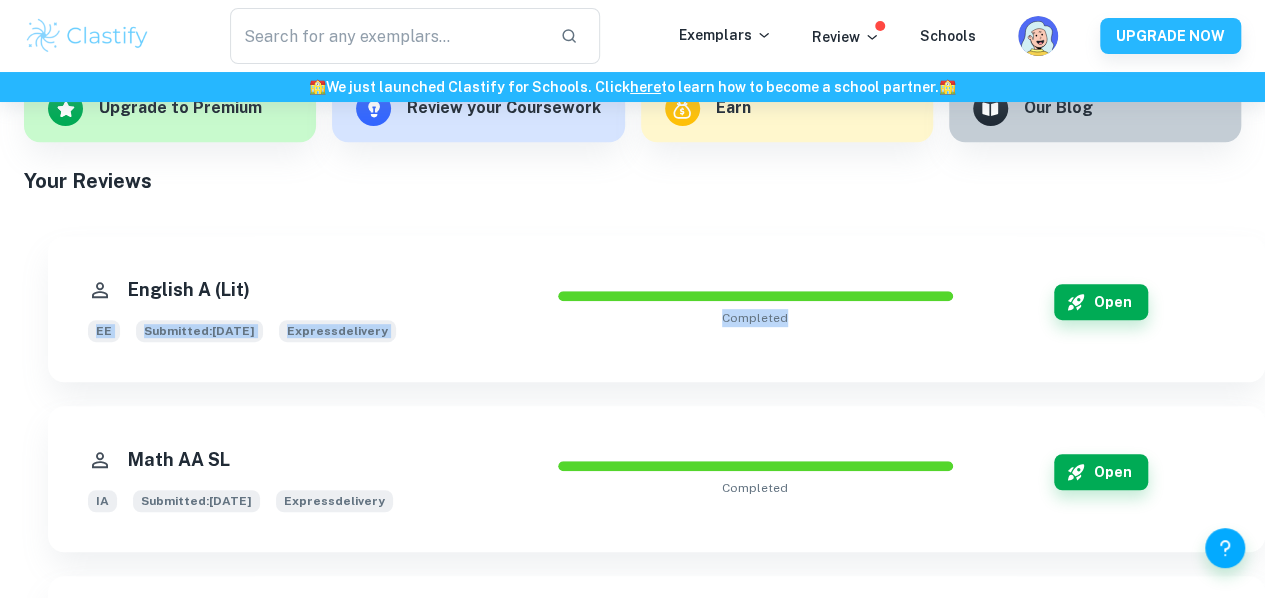 drag, startPoint x: 783, startPoint y: 337, endPoint x: 400, endPoint y: 273, distance: 388.31046 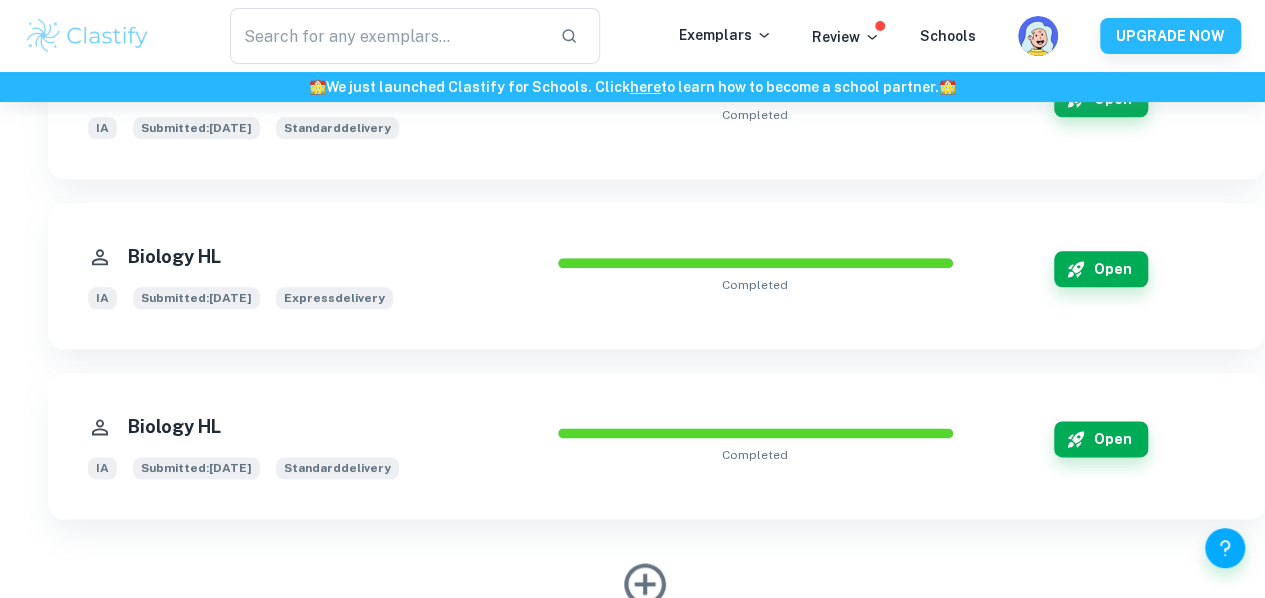 scroll, scrollTop: 1135, scrollLeft: 0, axis: vertical 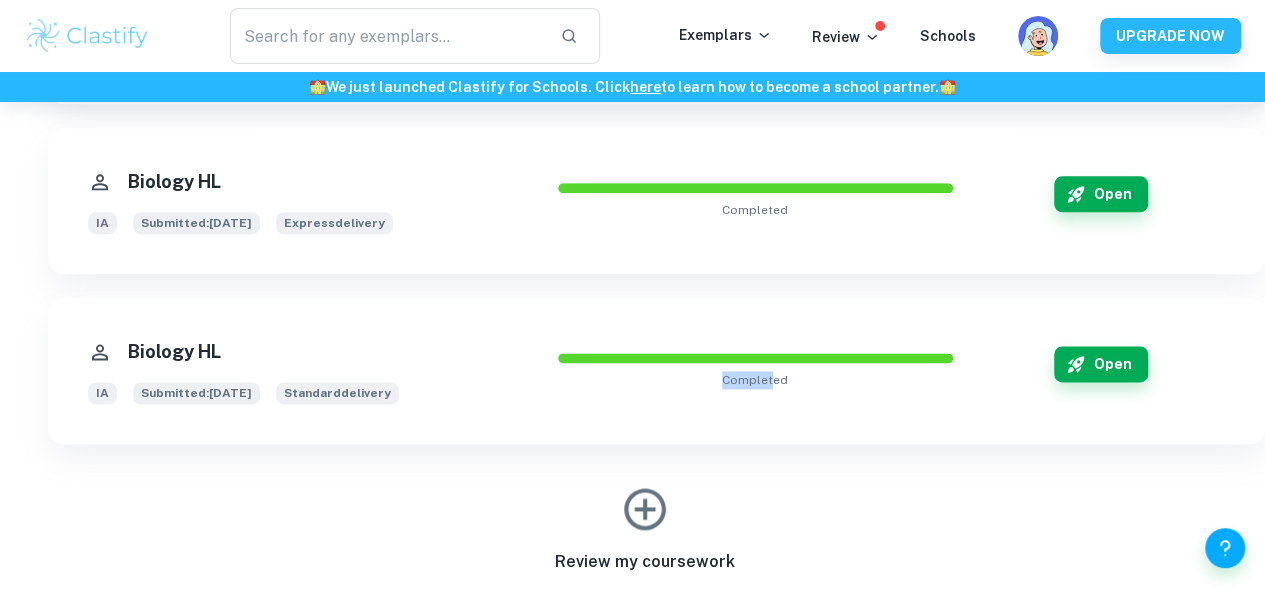 drag, startPoint x: 770, startPoint y: 381, endPoint x: 710, endPoint y: 287, distance: 111.516815 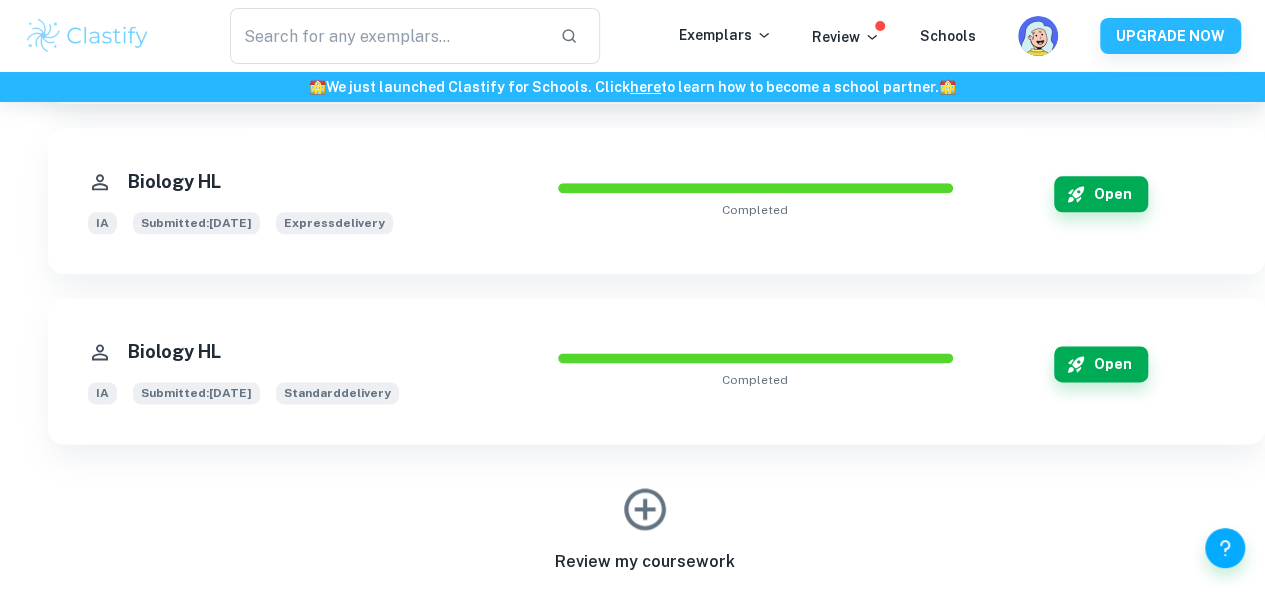 click on "Biology   HL   IA Submitted:  [DATE] Standard  delivery completed Open" at bounding box center (644, 359) 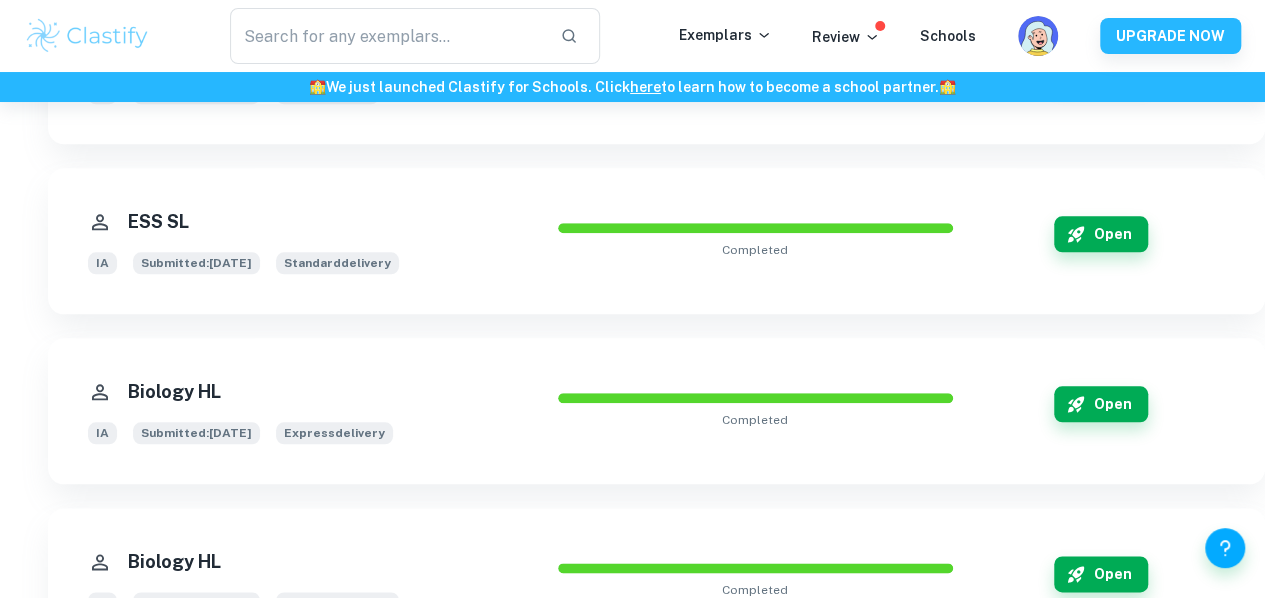 scroll, scrollTop: 1135, scrollLeft: 0, axis: vertical 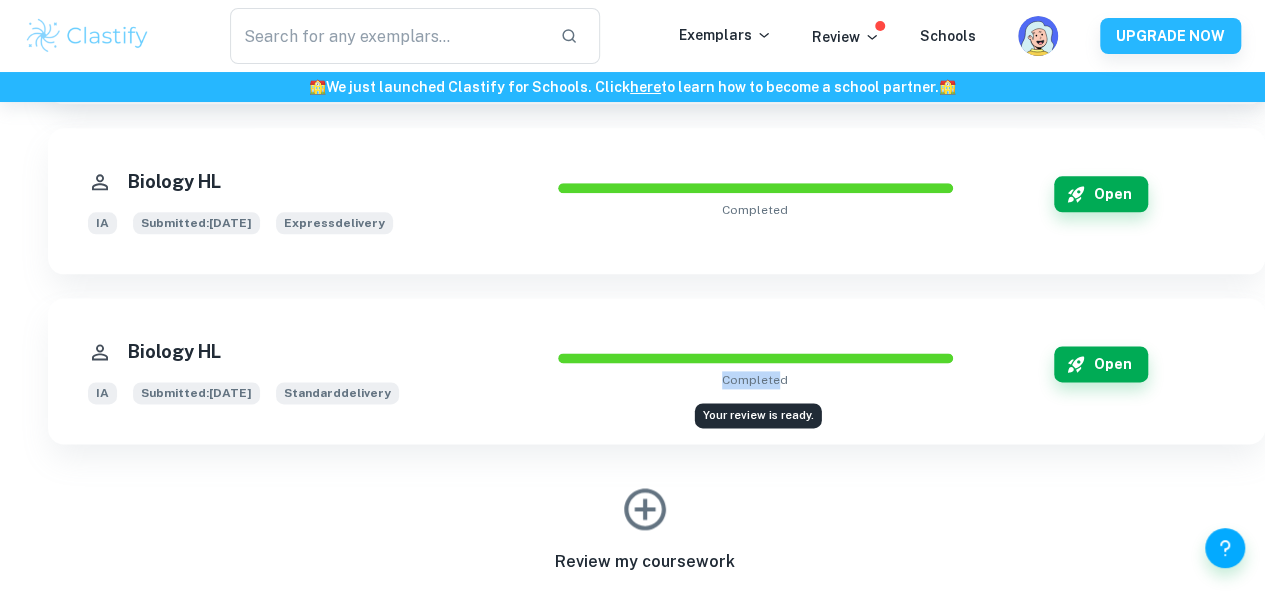 drag, startPoint x: 697, startPoint y: 383, endPoint x: 777, endPoint y: 381, distance: 80.024994 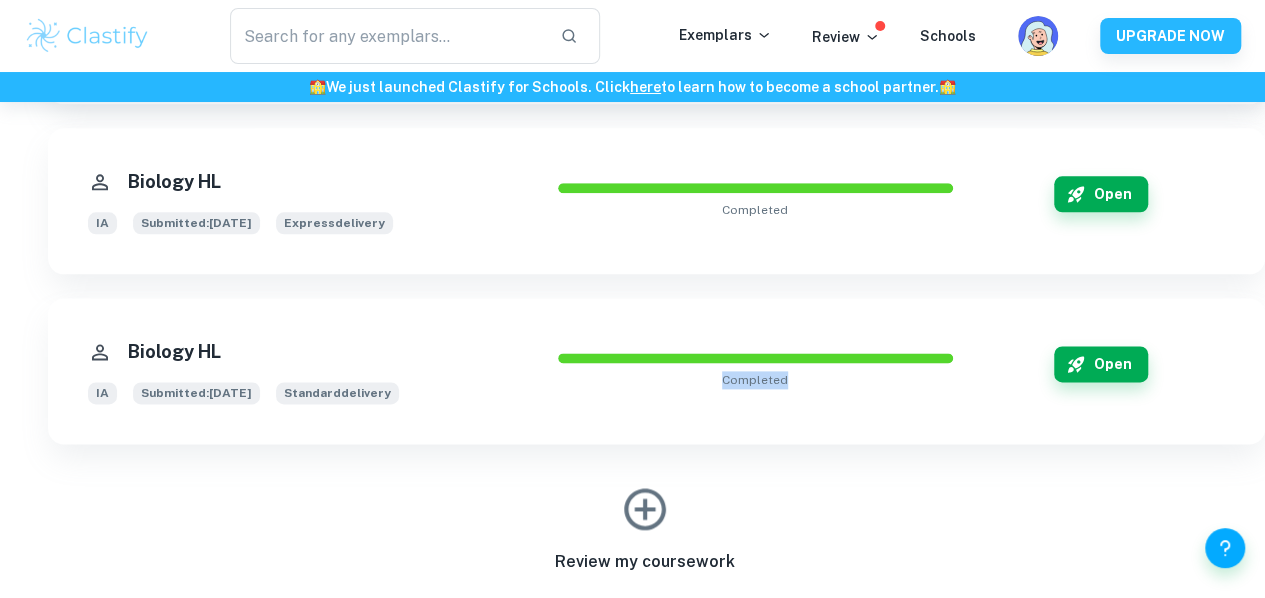 drag, startPoint x: 777, startPoint y: 381, endPoint x: 724, endPoint y: 365, distance: 55.362442 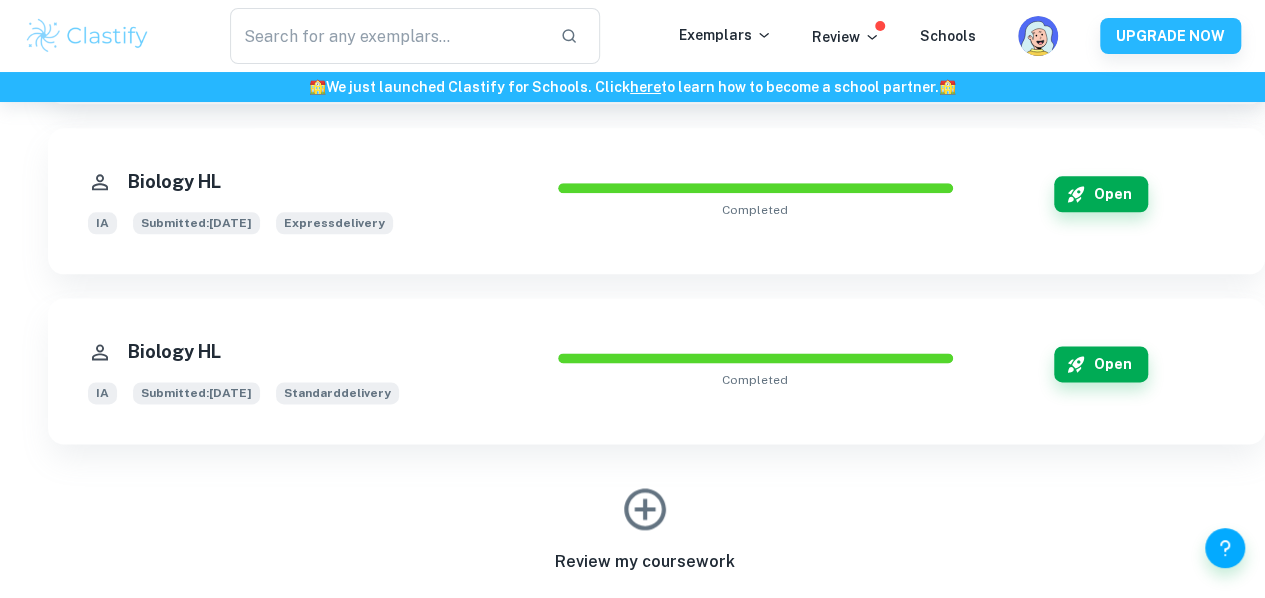 click on "completed" at bounding box center (755, 371) 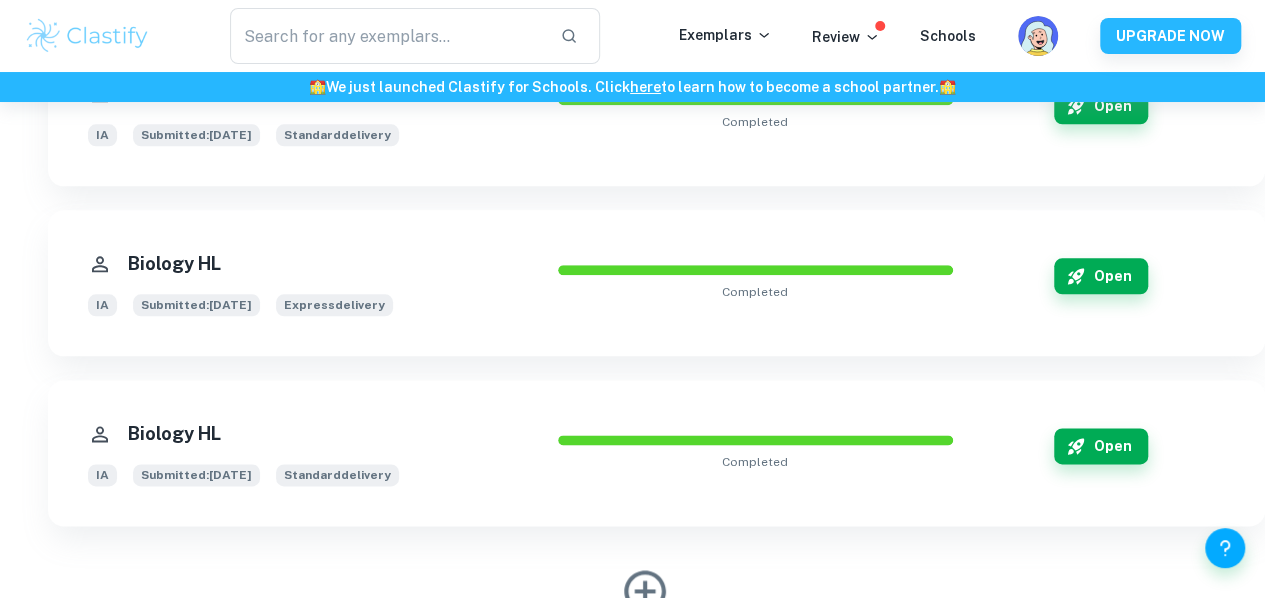 scroll, scrollTop: 1135, scrollLeft: 0, axis: vertical 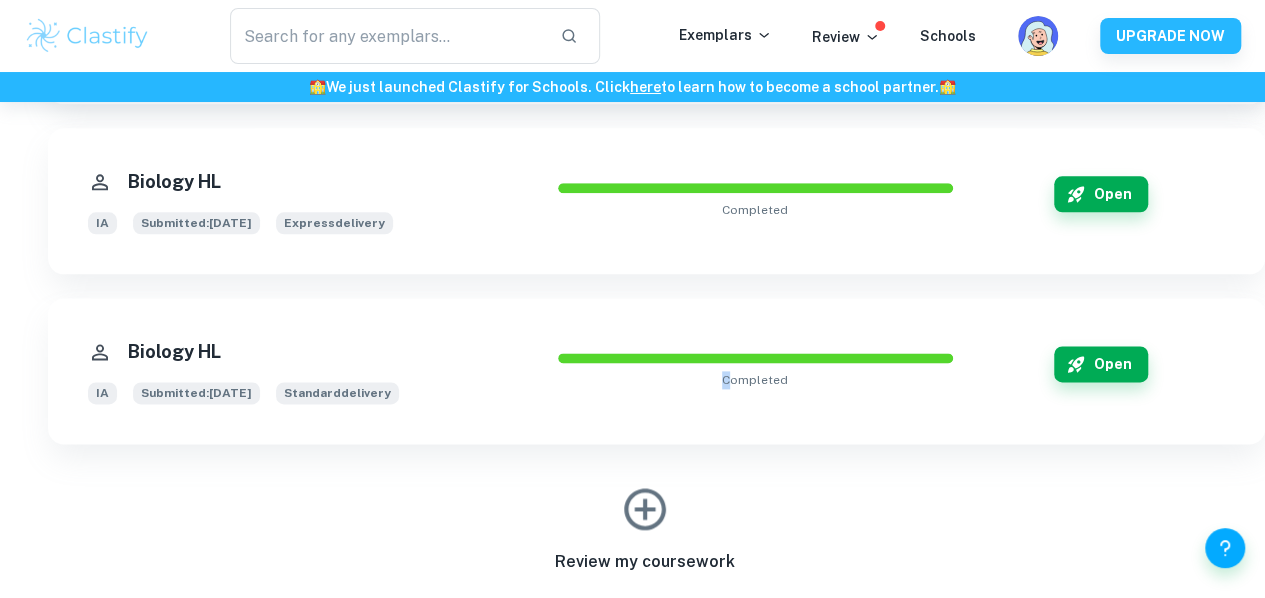 drag, startPoint x: 750, startPoint y: 366, endPoint x: 731, endPoint y: 425, distance: 61.983868 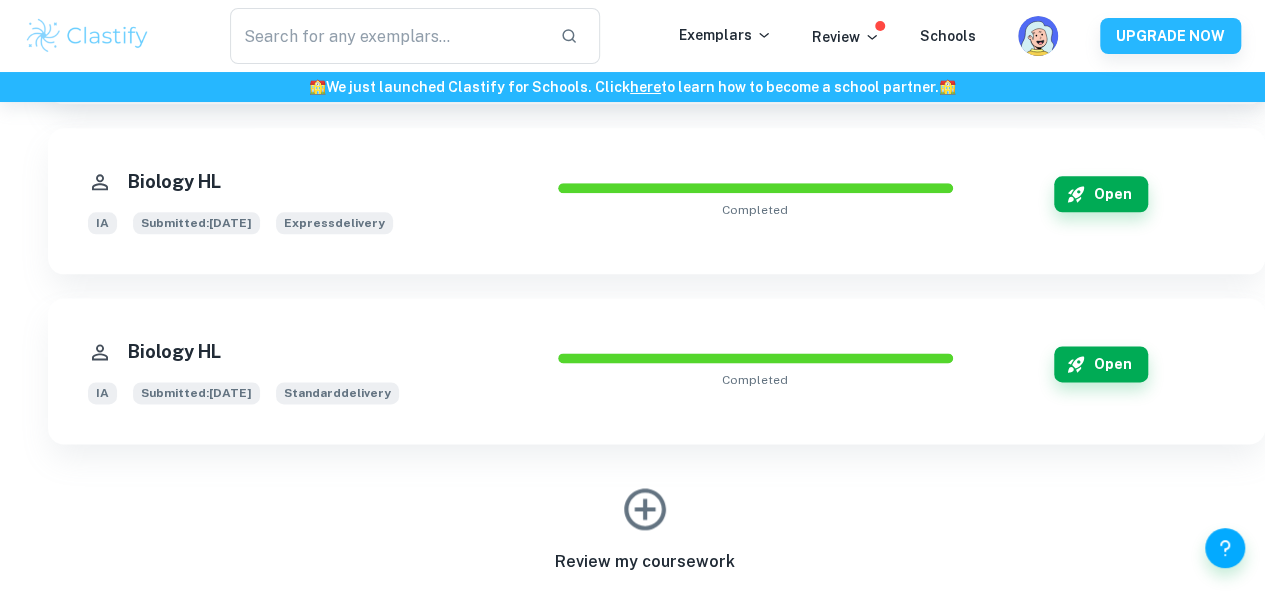 click on "completed" at bounding box center (755, 371) 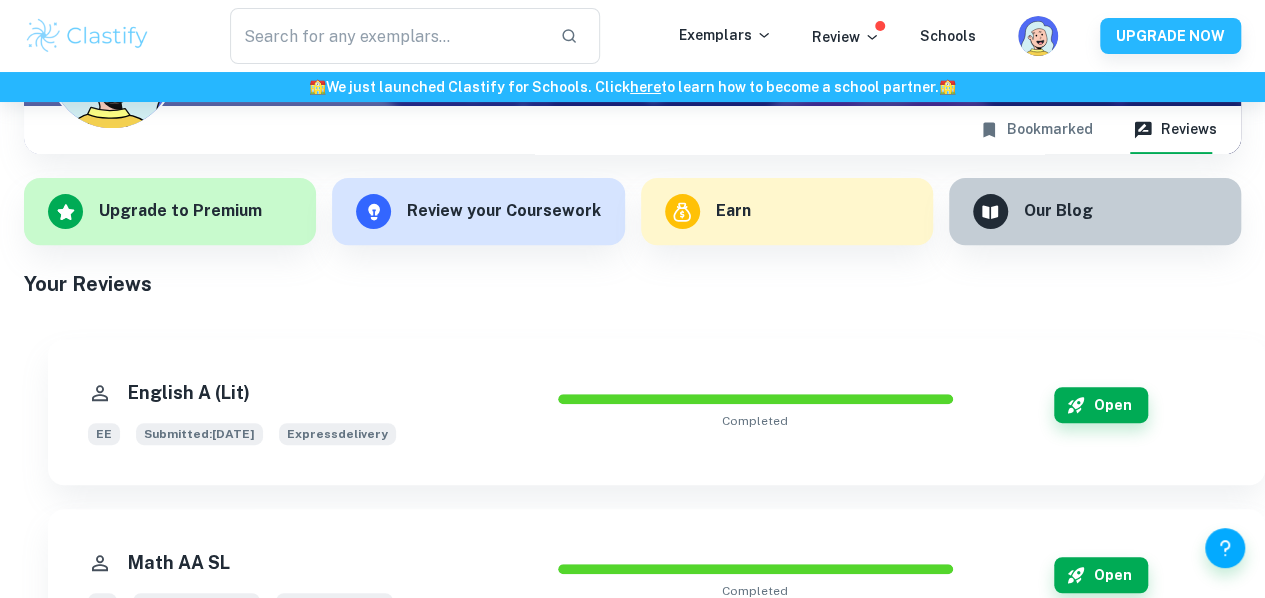 scroll, scrollTop: 243, scrollLeft: 0, axis: vertical 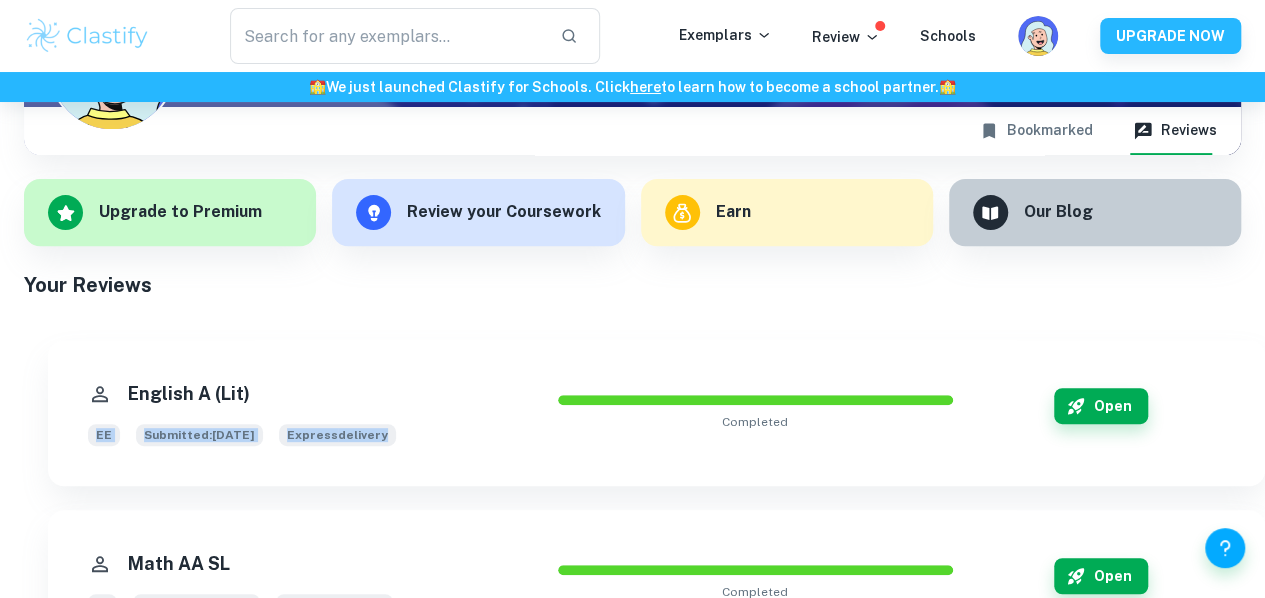 drag, startPoint x: 517, startPoint y: 405, endPoint x: 882, endPoint y: 389, distance: 365.35052 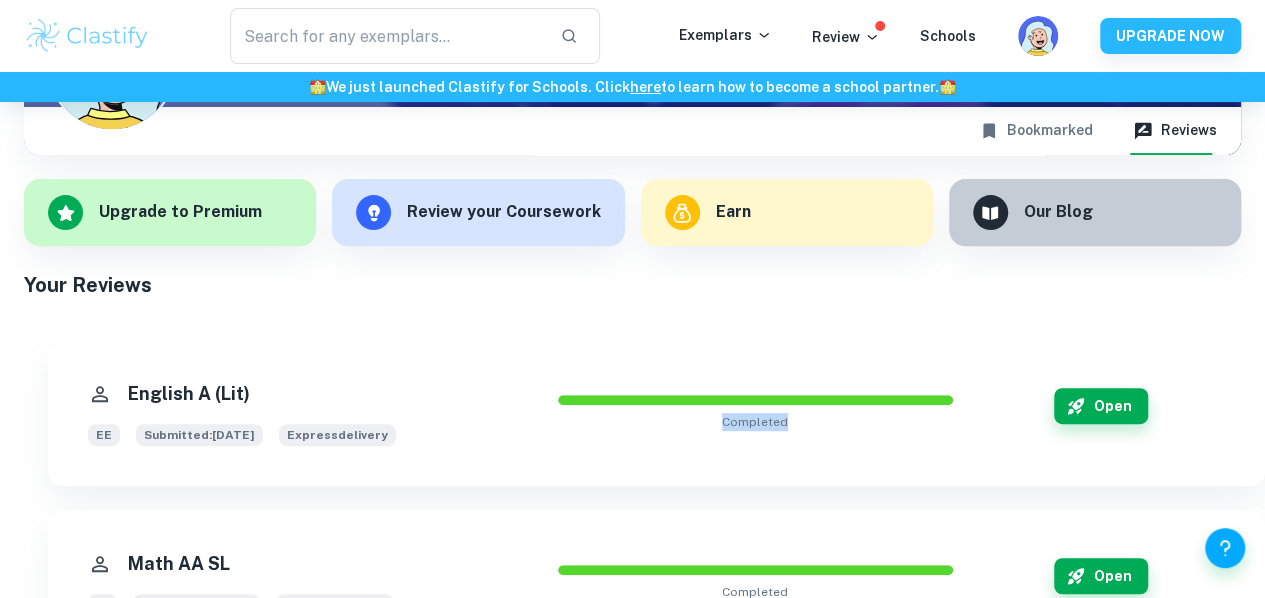 drag, startPoint x: 882, startPoint y: 389, endPoint x: 700, endPoint y: 438, distance: 188.48077 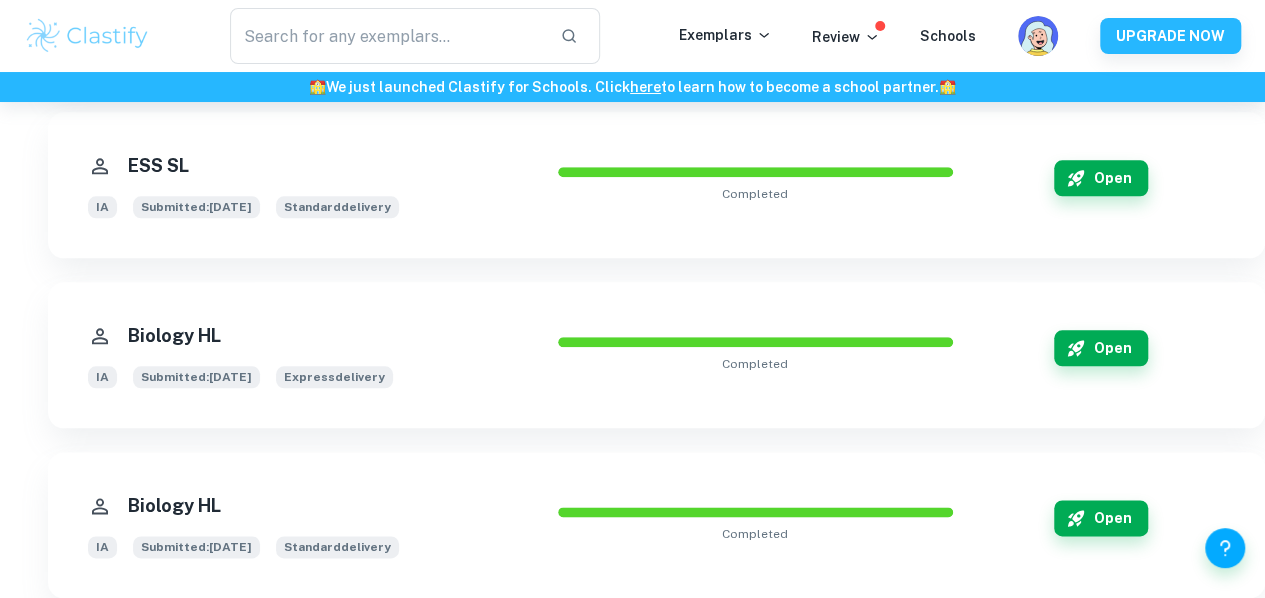 scroll, scrollTop: 1135, scrollLeft: 0, axis: vertical 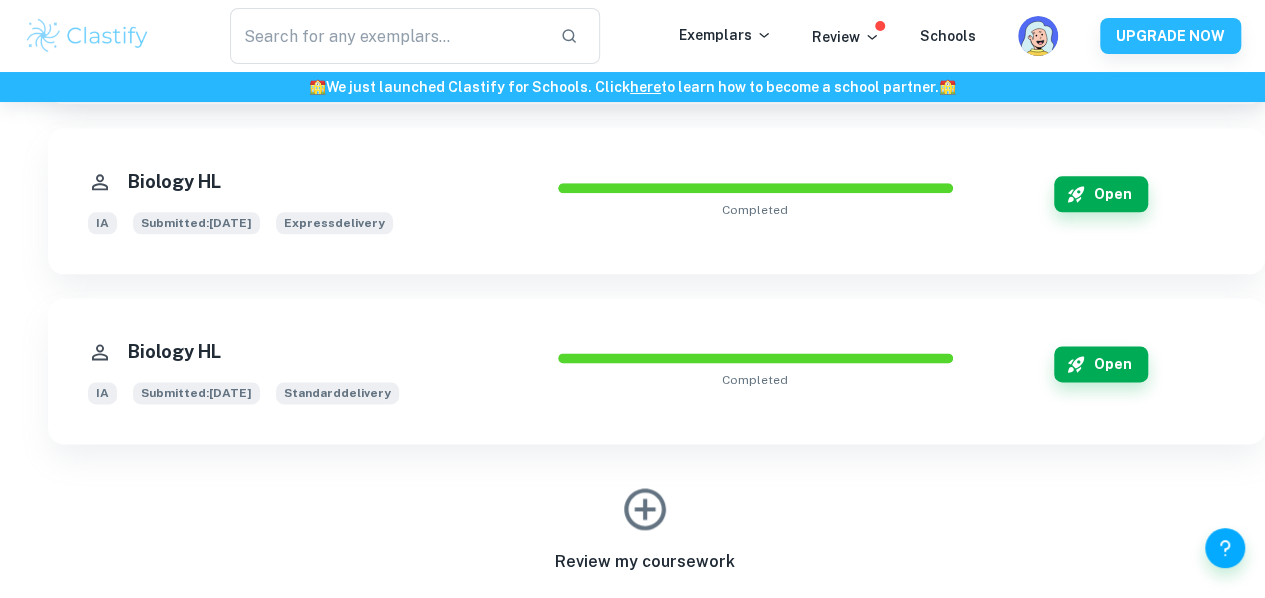 drag, startPoint x: 714, startPoint y: 386, endPoint x: 837, endPoint y: 399, distance: 123.68508 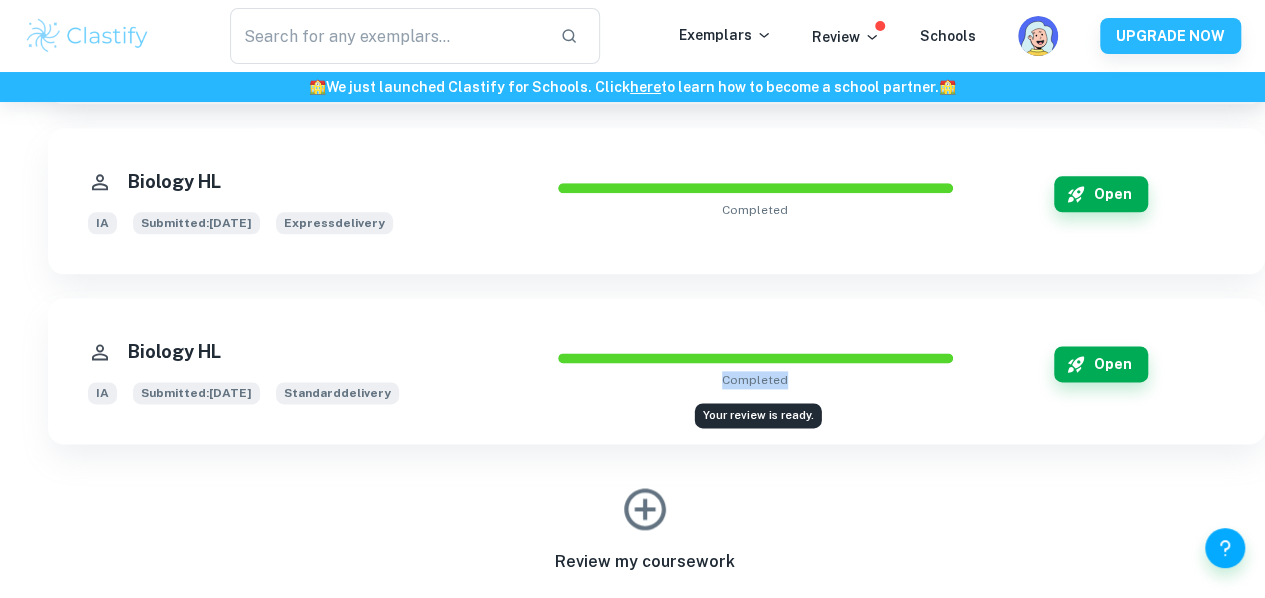 drag, startPoint x: 837, startPoint y: 399, endPoint x: 726, endPoint y: 372, distance: 114.236595 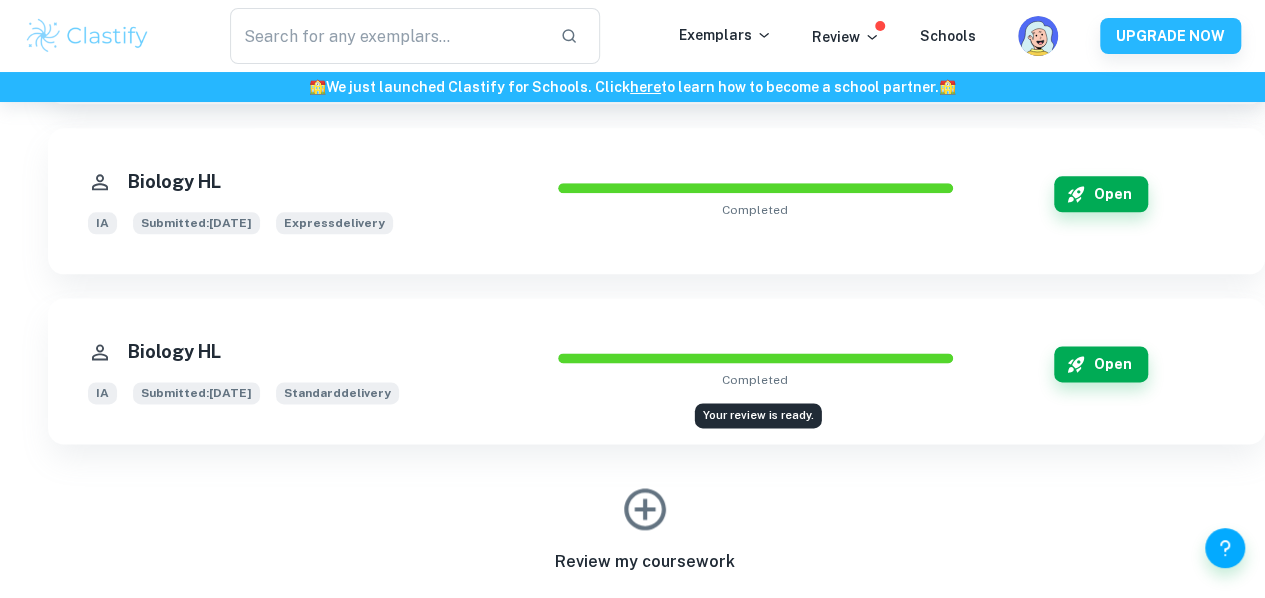 click on "completed" at bounding box center [755, 380] 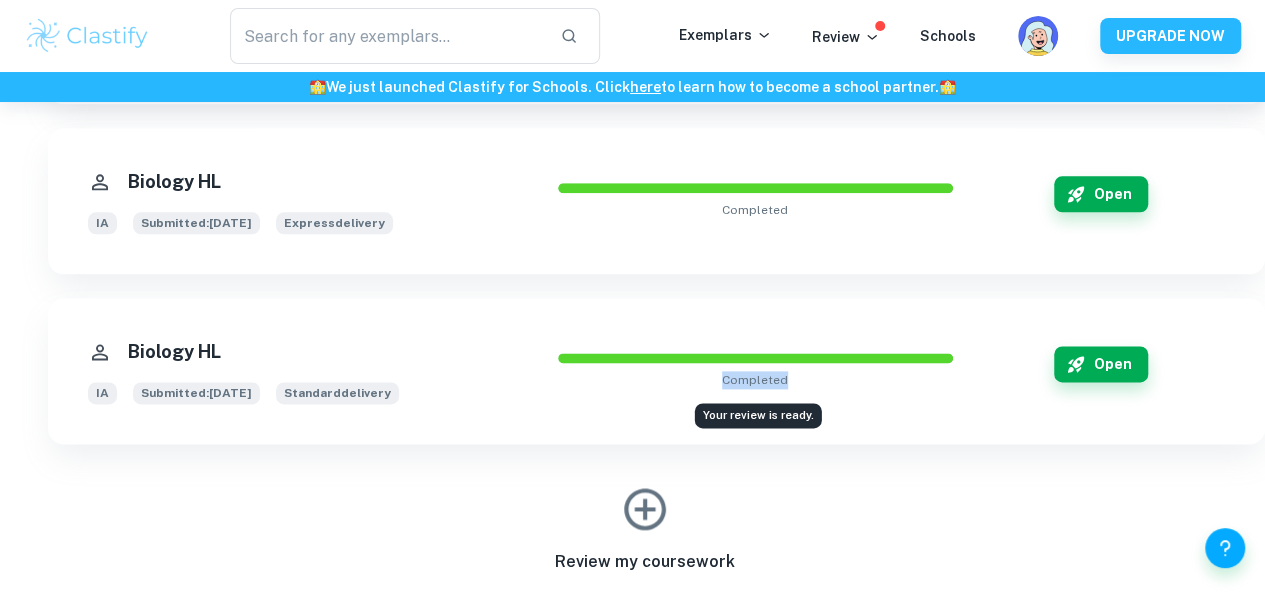 click on "completed" at bounding box center [755, 380] 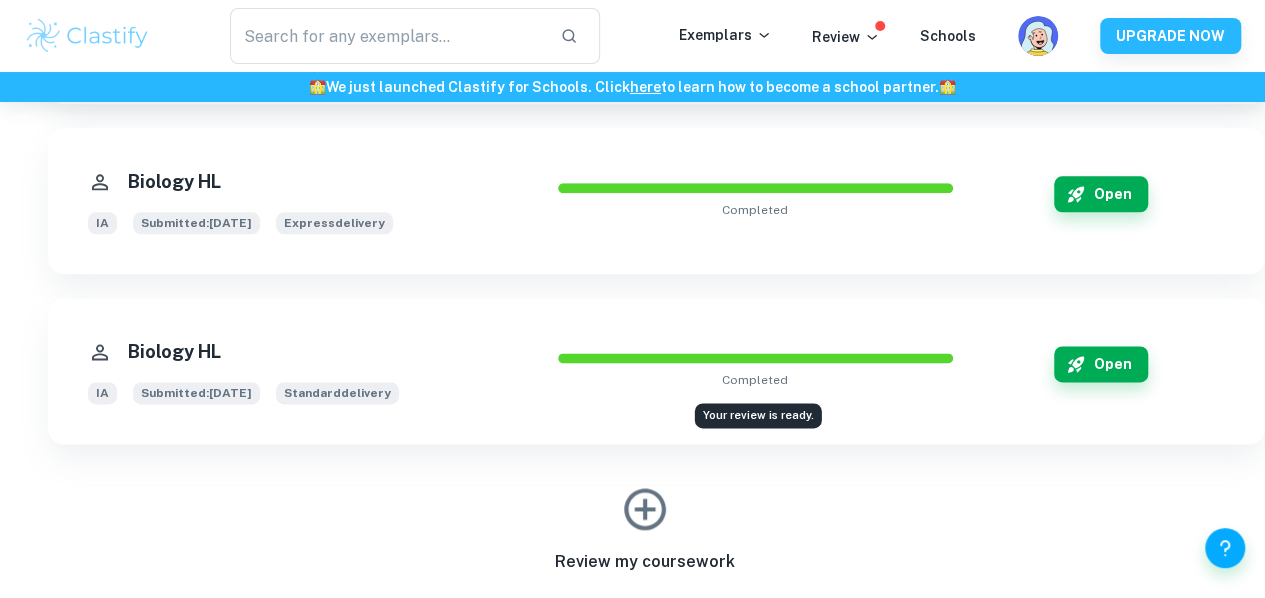 click on "completed" at bounding box center (755, 380) 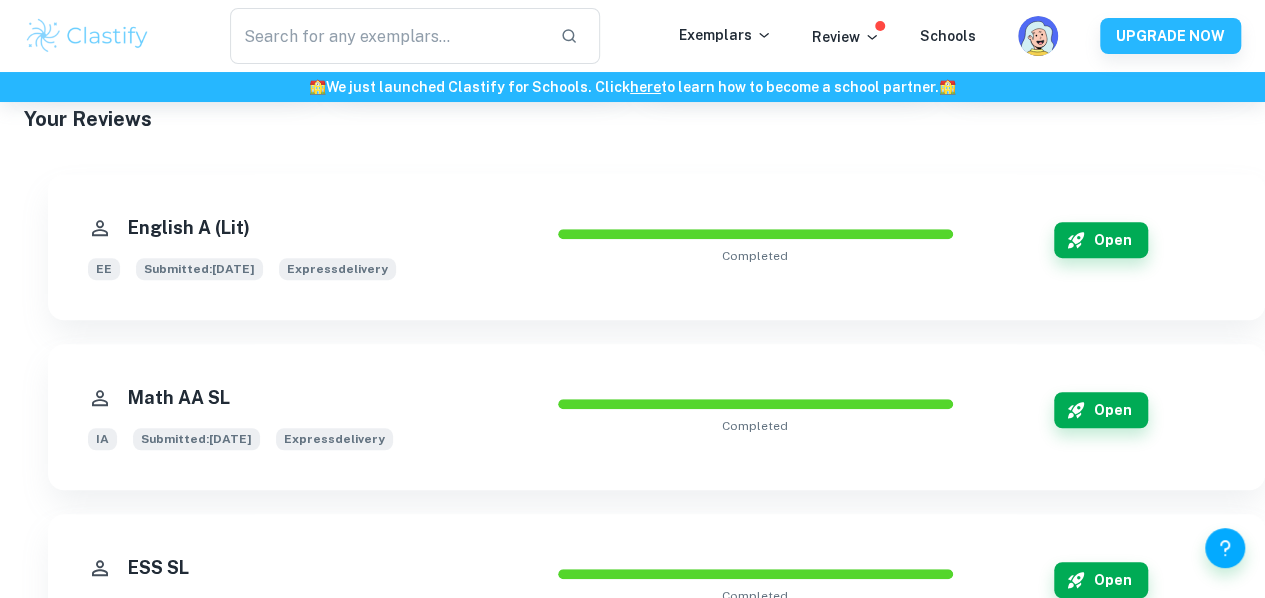 scroll, scrollTop: 410, scrollLeft: 0, axis: vertical 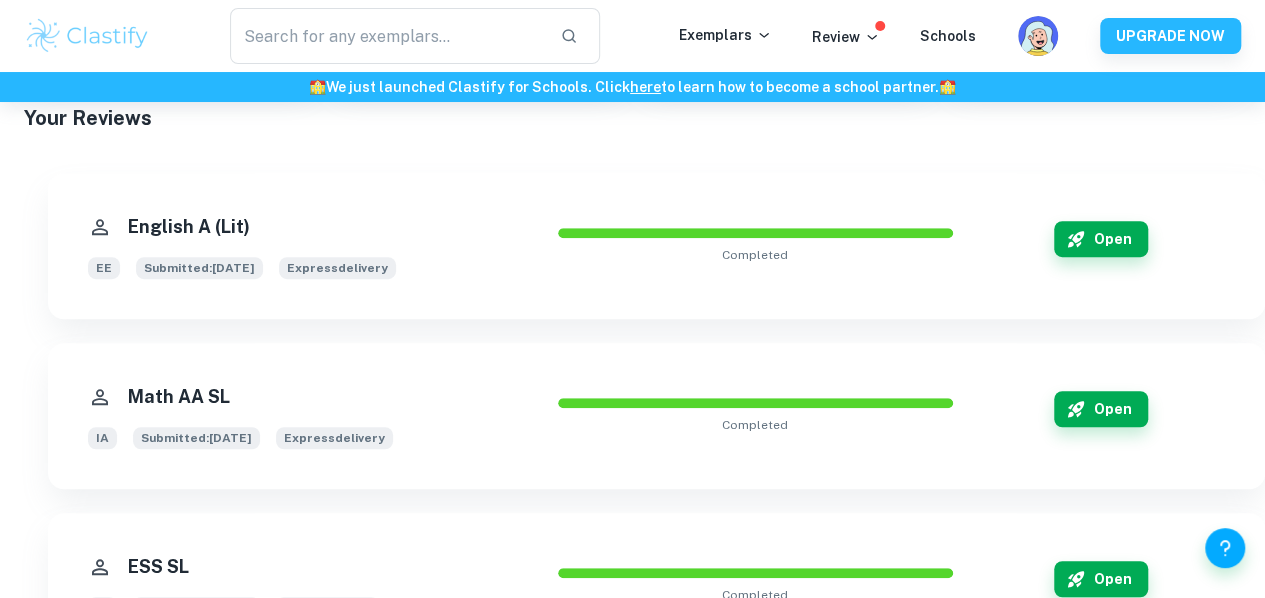 click on "Express  delivery" at bounding box center (337, 268) 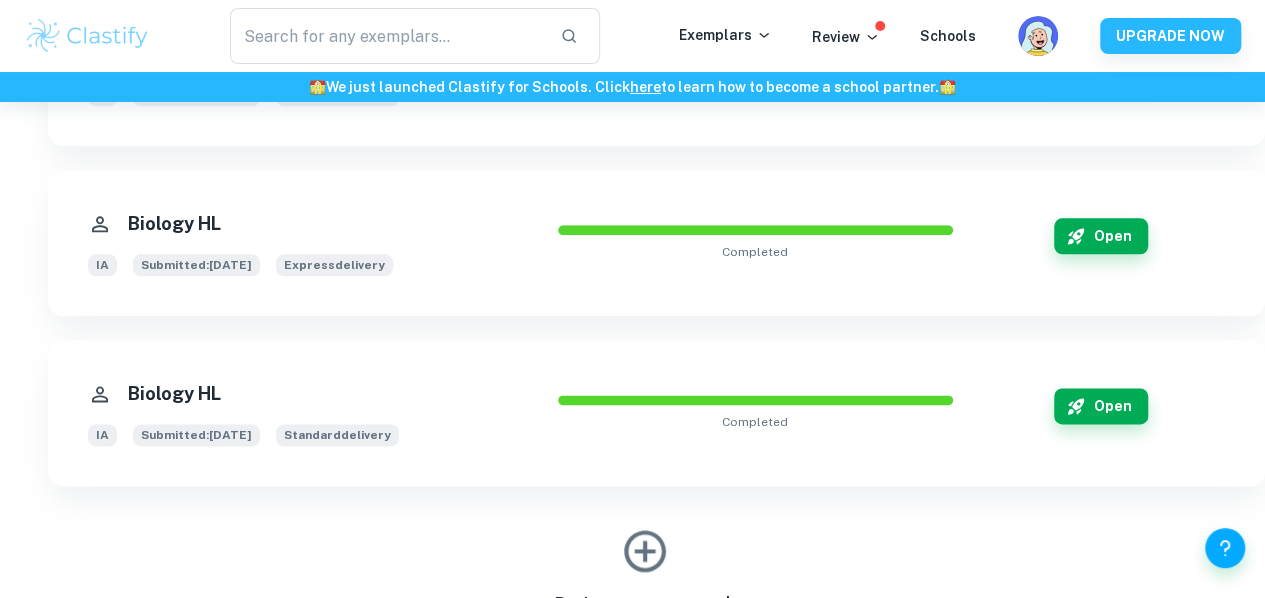 scroll, scrollTop: 1135, scrollLeft: 0, axis: vertical 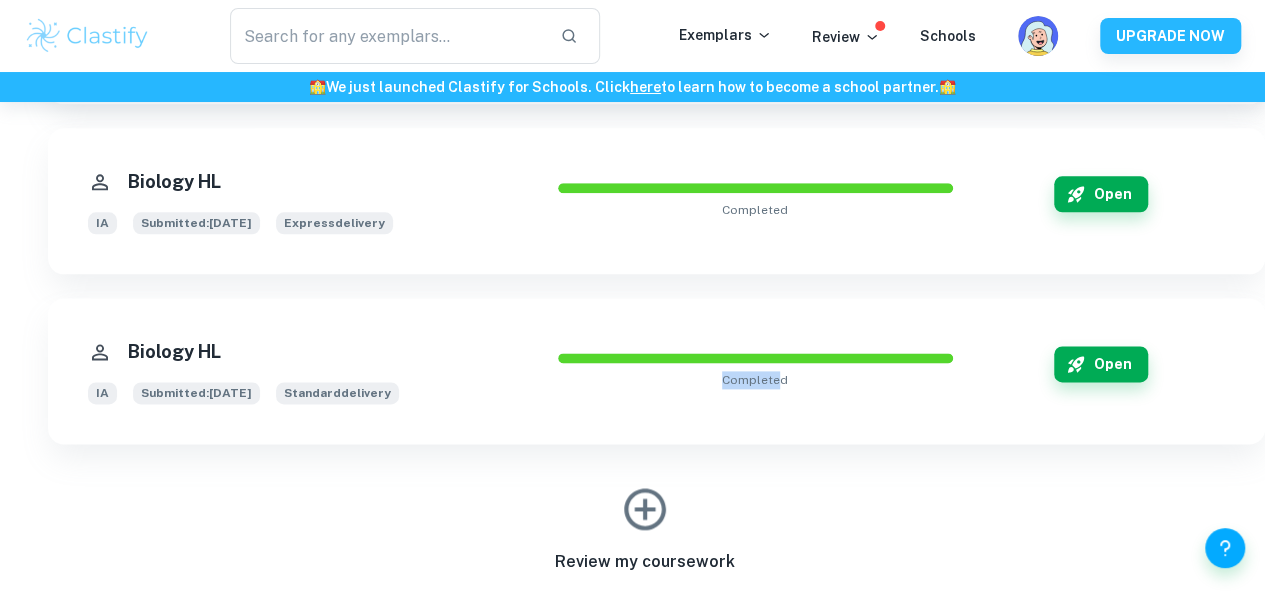 drag, startPoint x: 854, startPoint y: 444, endPoint x: 777, endPoint y: 393, distance: 92.358 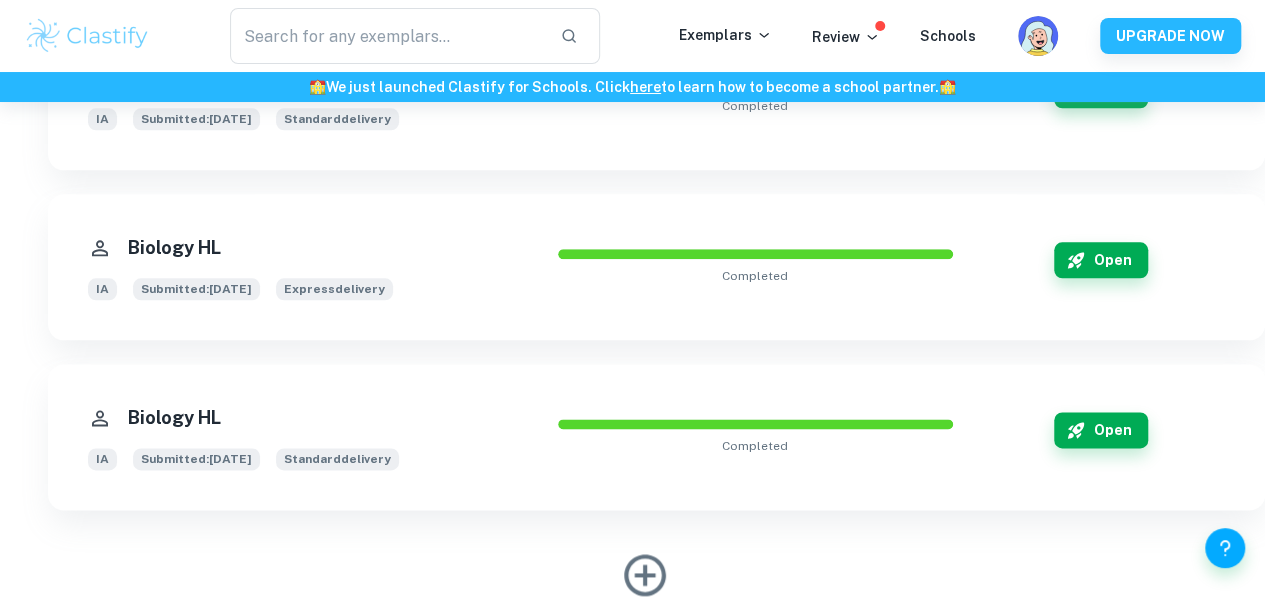 scroll, scrollTop: 1068, scrollLeft: 0, axis: vertical 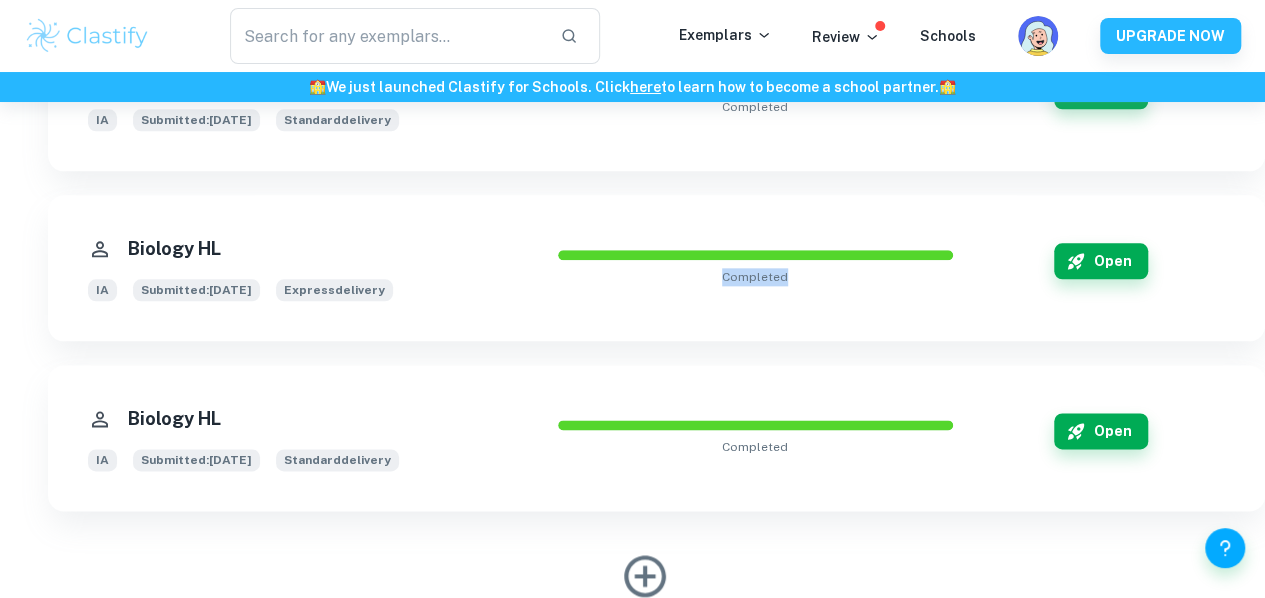drag, startPoint x: 783, startPoint y: 319, endPoint x: 696, endPoint y: 287, distance: 92.69843 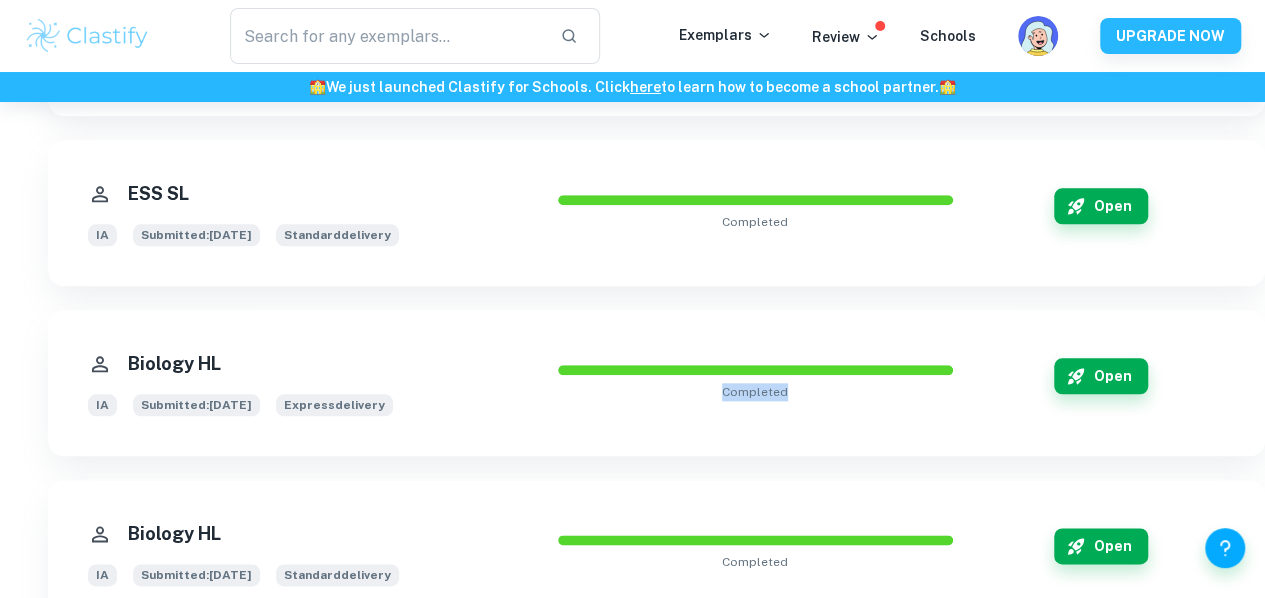 scroll, scrollTop: 944, scrollLeft: 0, axis: vertical 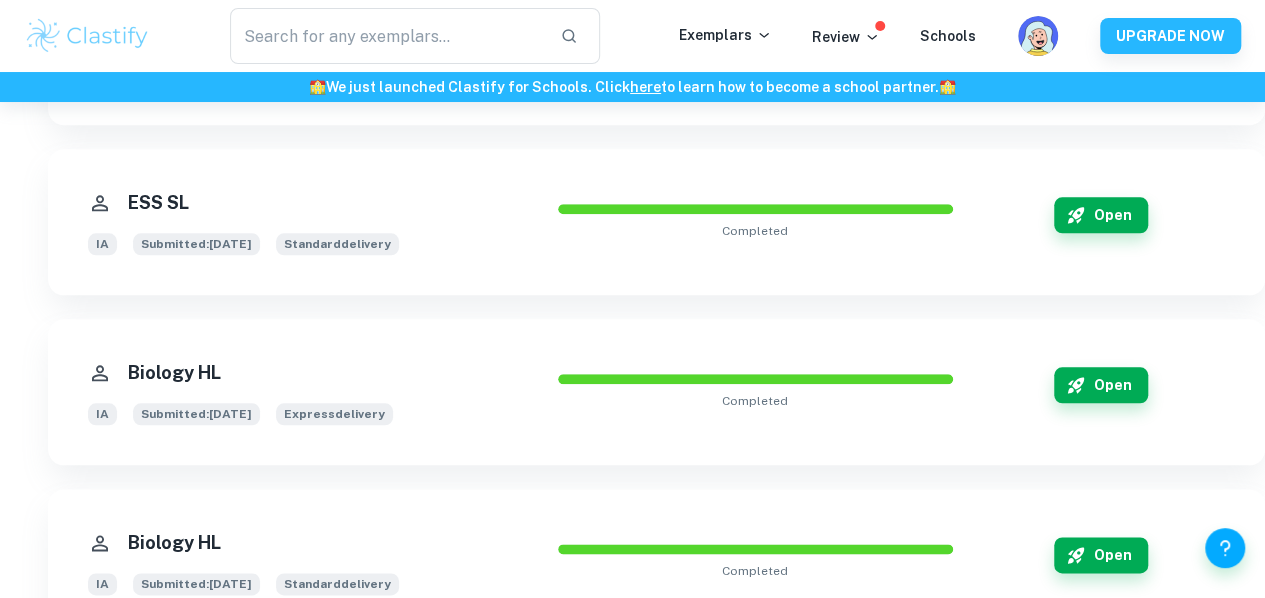 click on "Biology   HL   IA Submitted:  [DATE] Express  delivery completed Open" at bounding box center [644, 380] 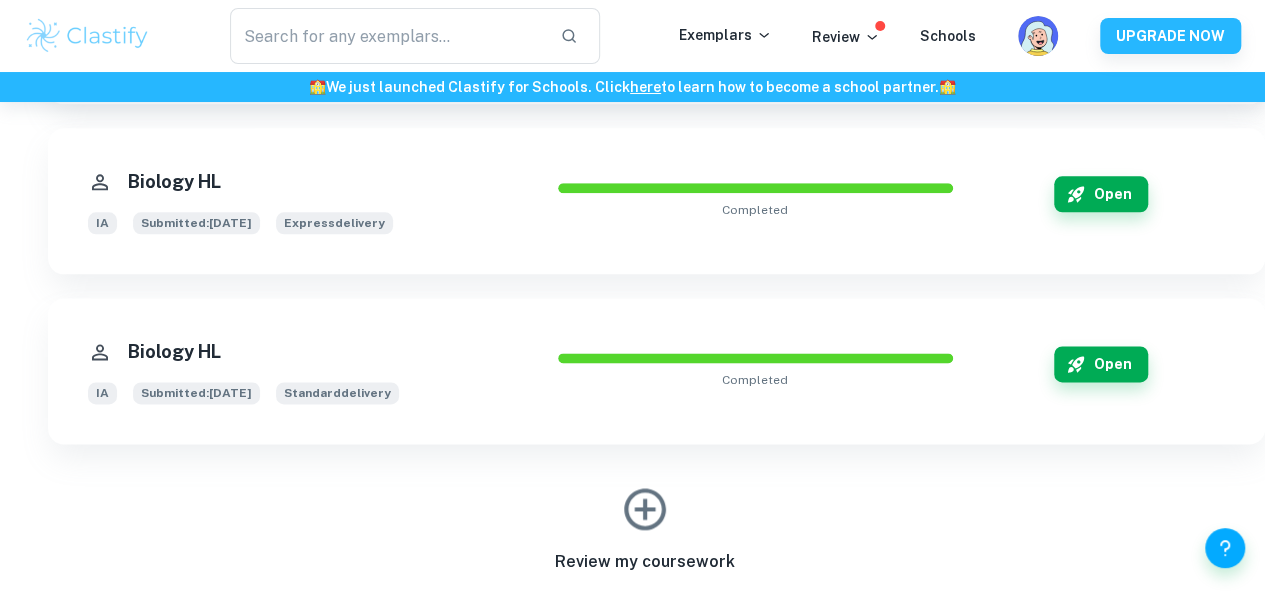 scroll, scrollTop: 1134, scrollLeft: 0, axis: vertical 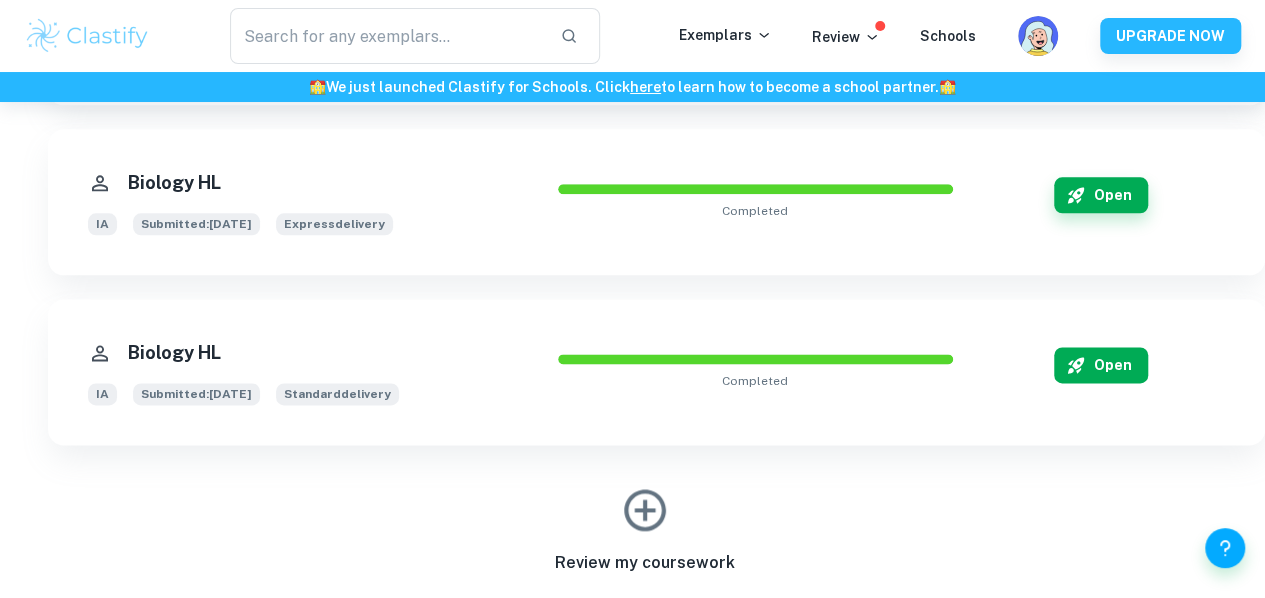 click on "Open" at bounding box center (1101, 365) 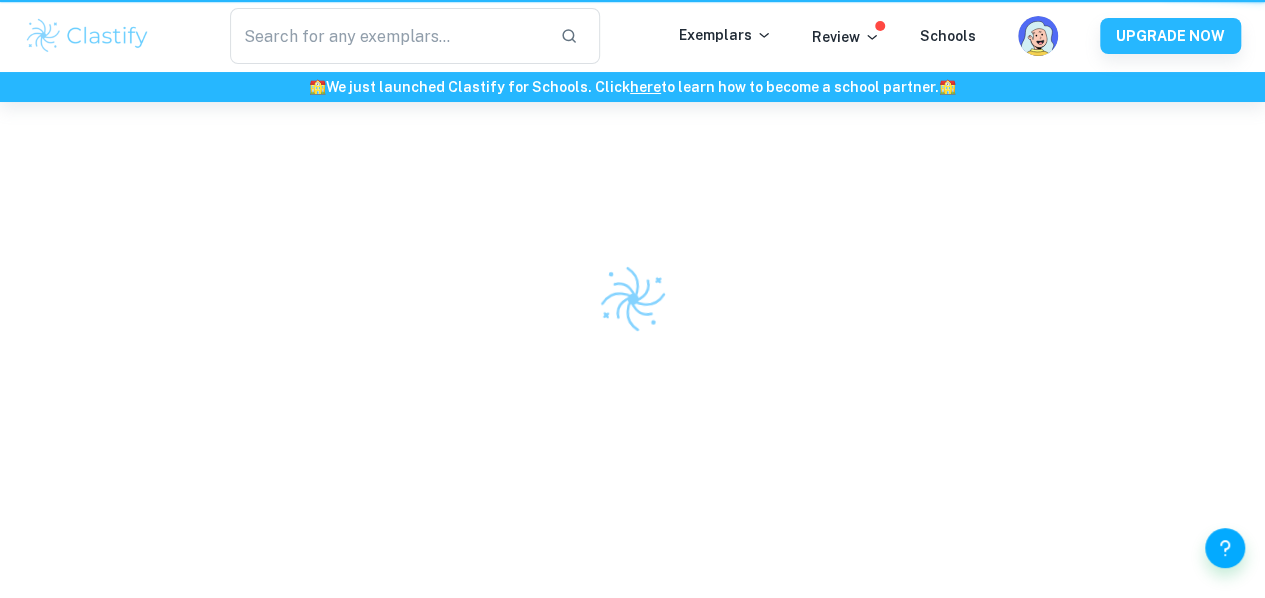 scroll, scrollTop: 0, scrollLeft: 0, axis: both 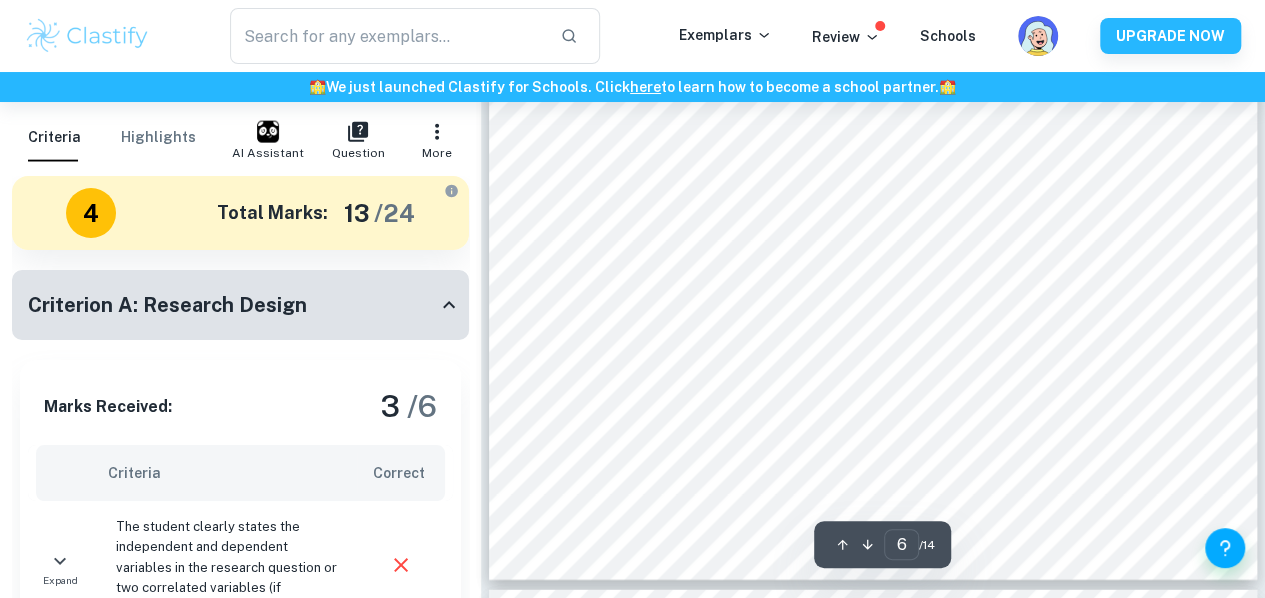 type on "7" 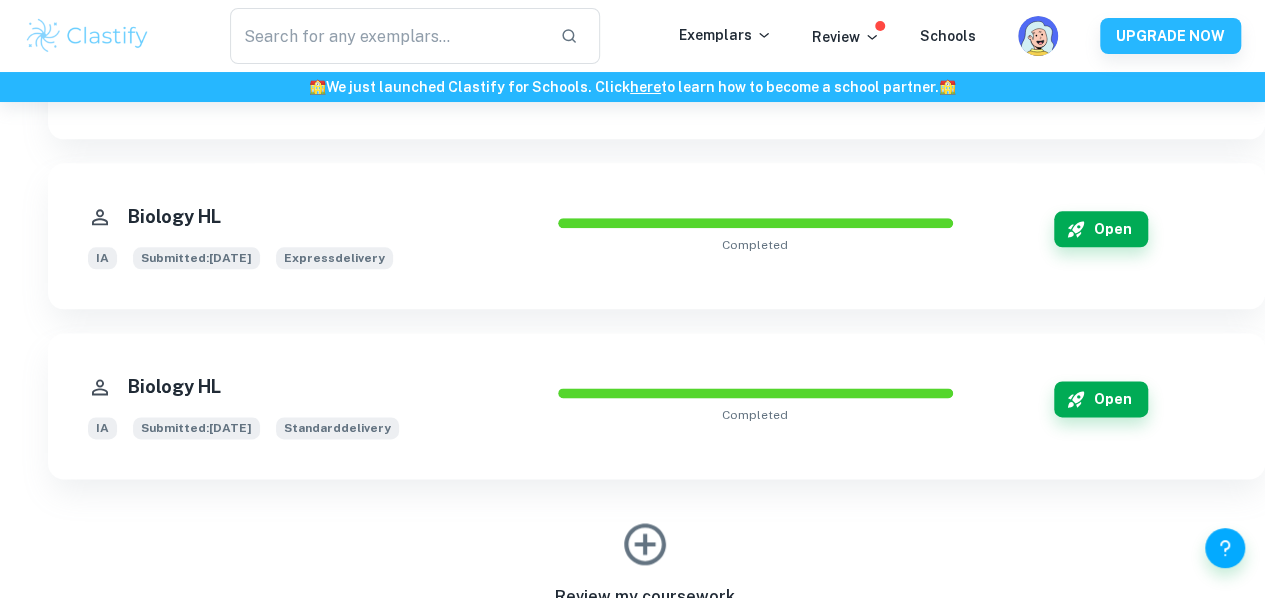 scroll, scrollTop: 1100, scrollLeft: 0, axis: vertical 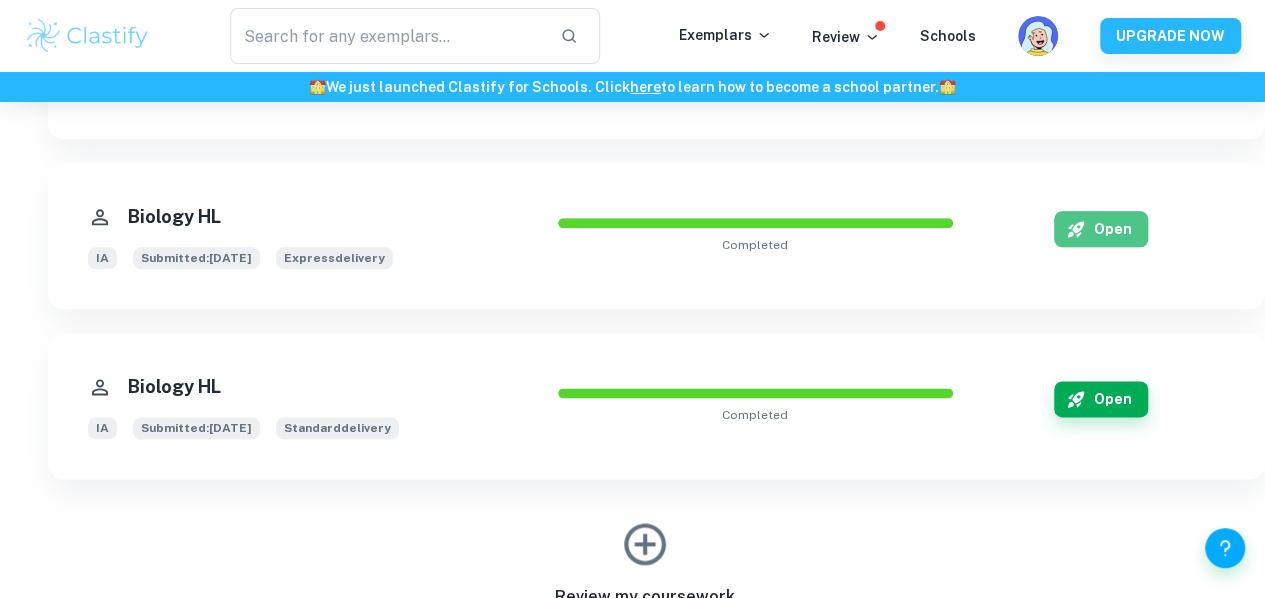 click on "Open" at bounding box center [1101, 229] 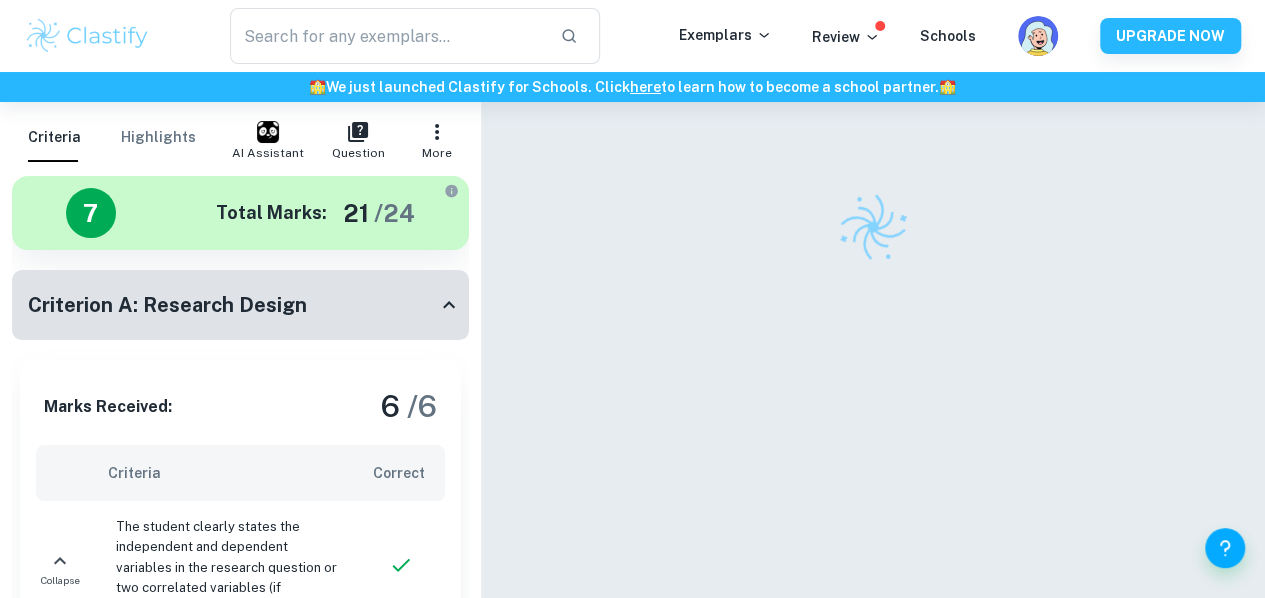scroll, scrollTop: 68, scrollLeft: 0, axis: vertical 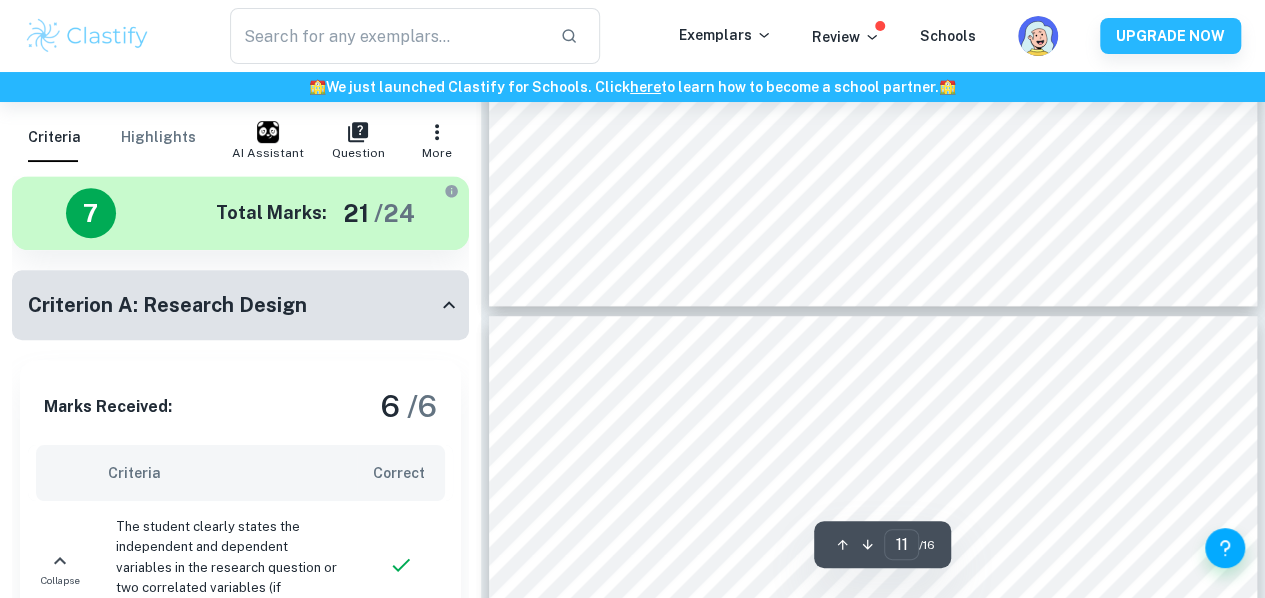 type on "12" 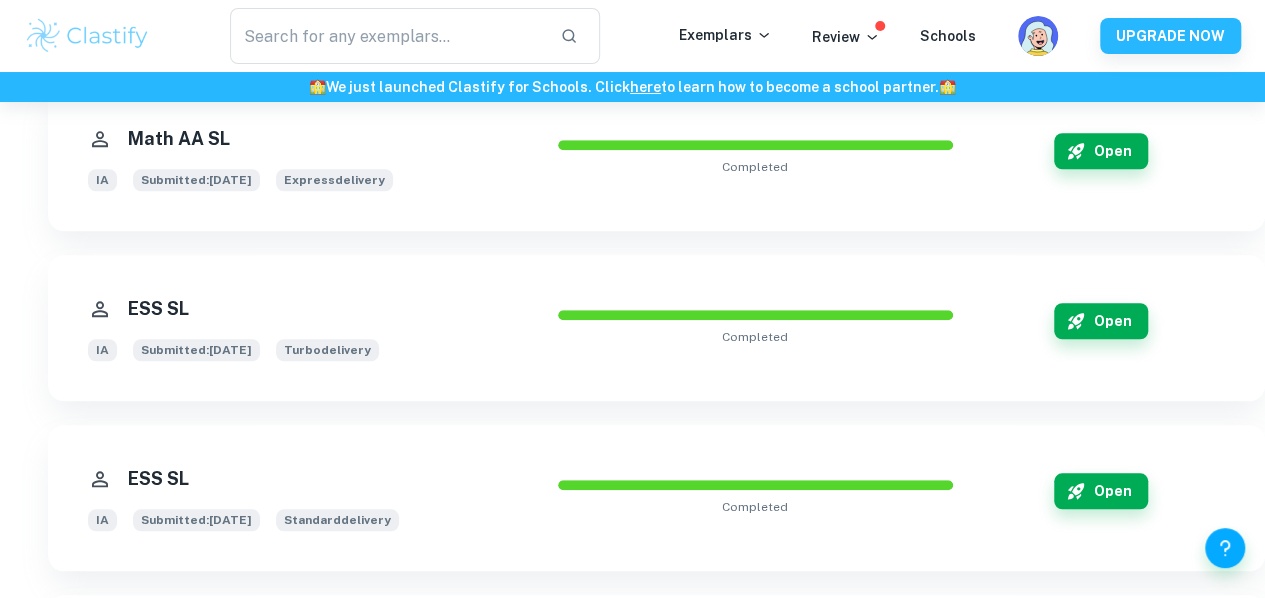 scroll, scrollTop: 668, scrollLeft: 0, axis: vertical 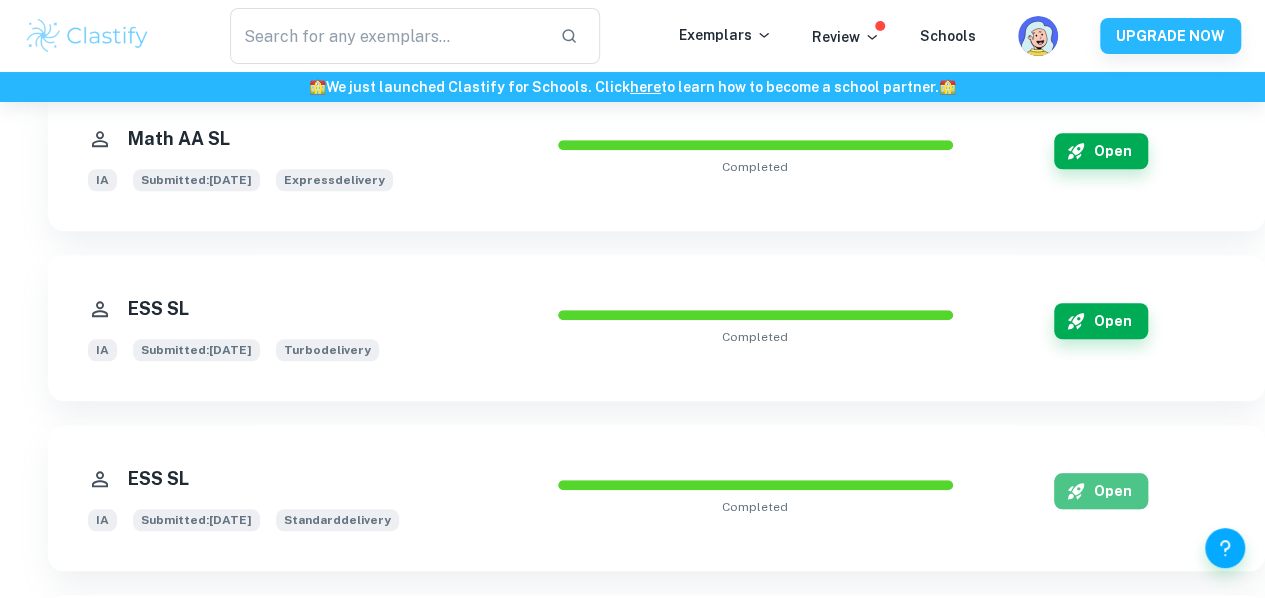 click on "Open" at bounding box center (1101, 491) 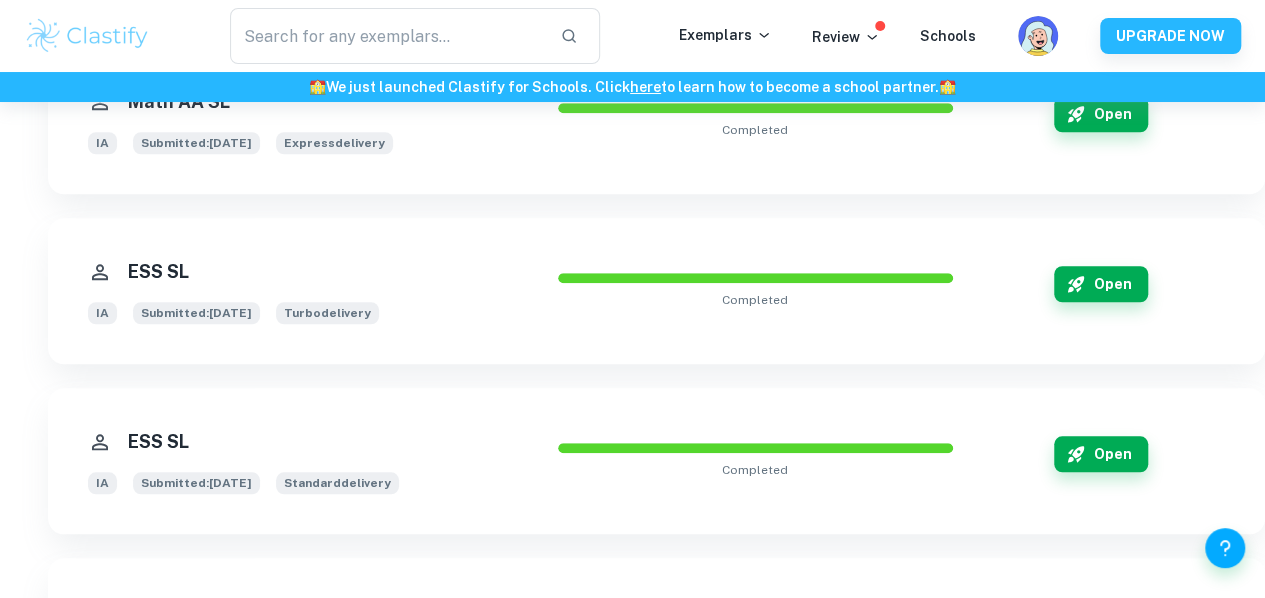 scroll, scrollTop: 706, scrollLeft: 0, axis: vertical 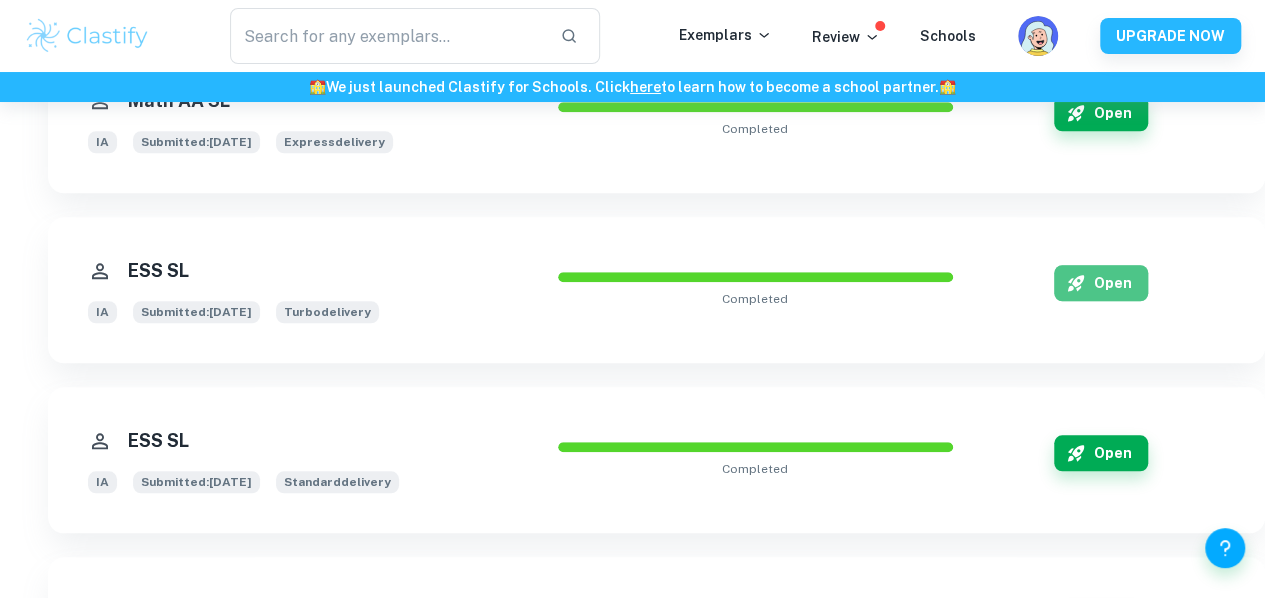 click on "Open" at bounding box center [1101, 283] 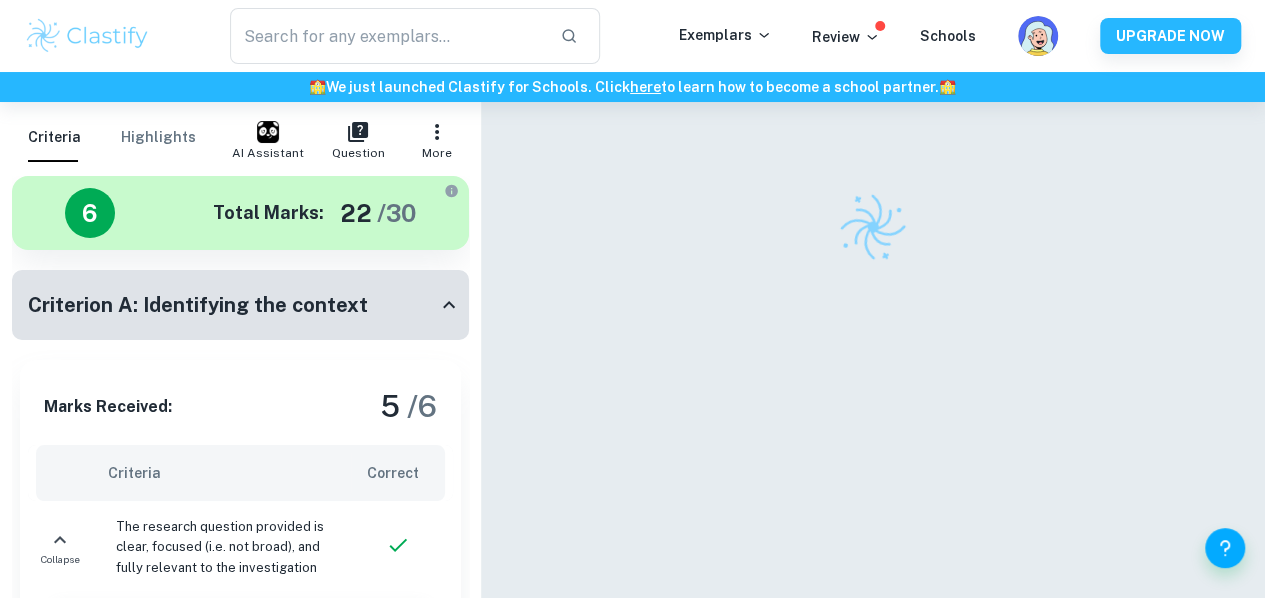 scroll, scrollTop: 102, scrollLeft: 0, axis: vertical 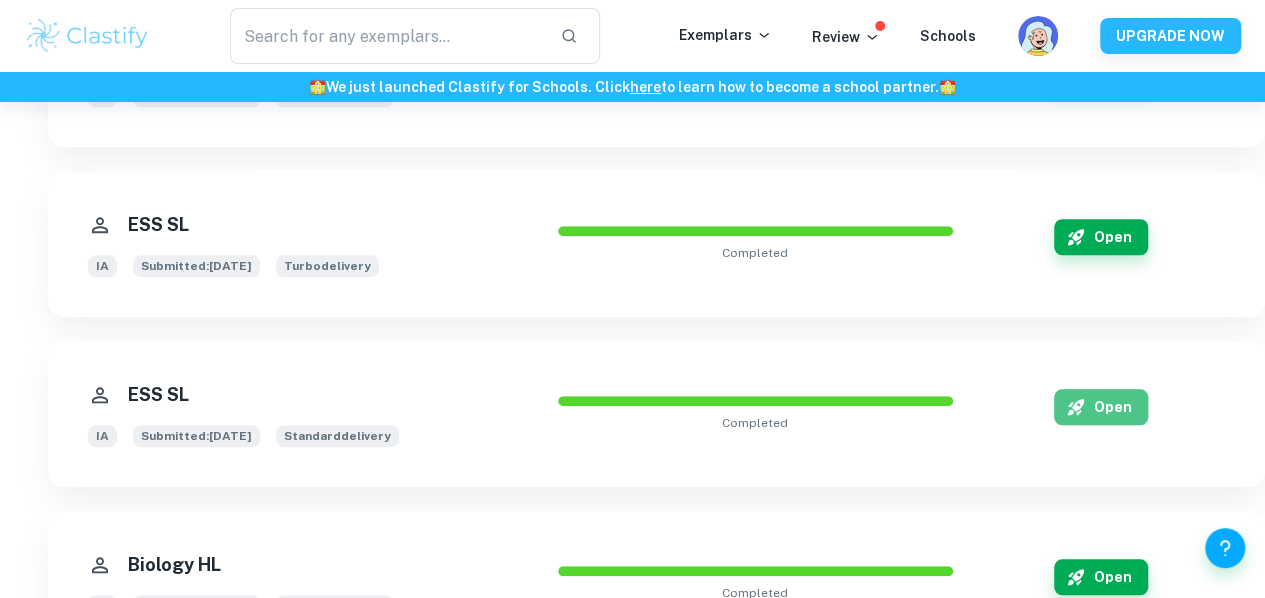 click on "Open" at bounding box center [1101, 407] 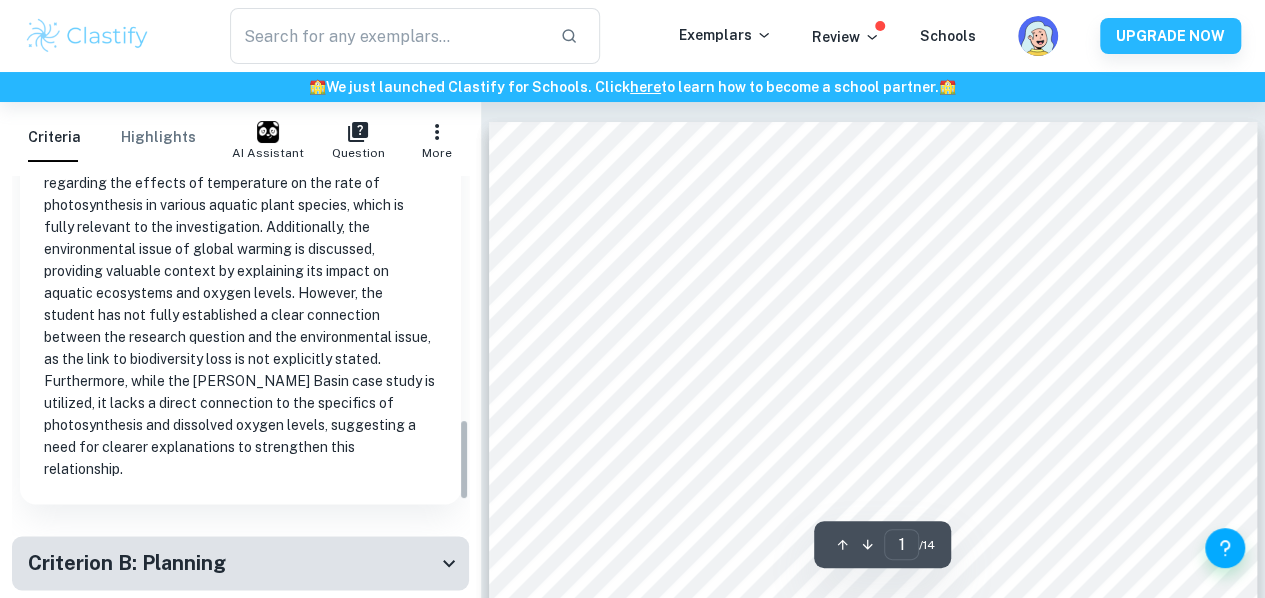 scroll, scrollTop: 1800, scrollLeft: 0, axis: vertical 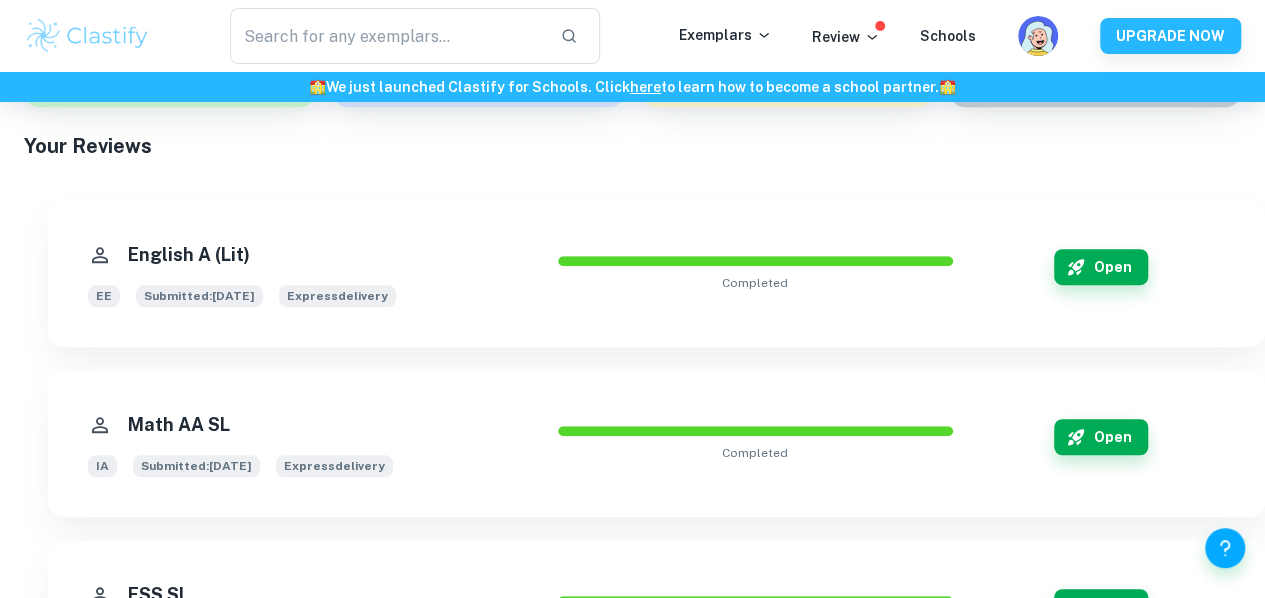click on "Open" at bounding box center (1101, 274) 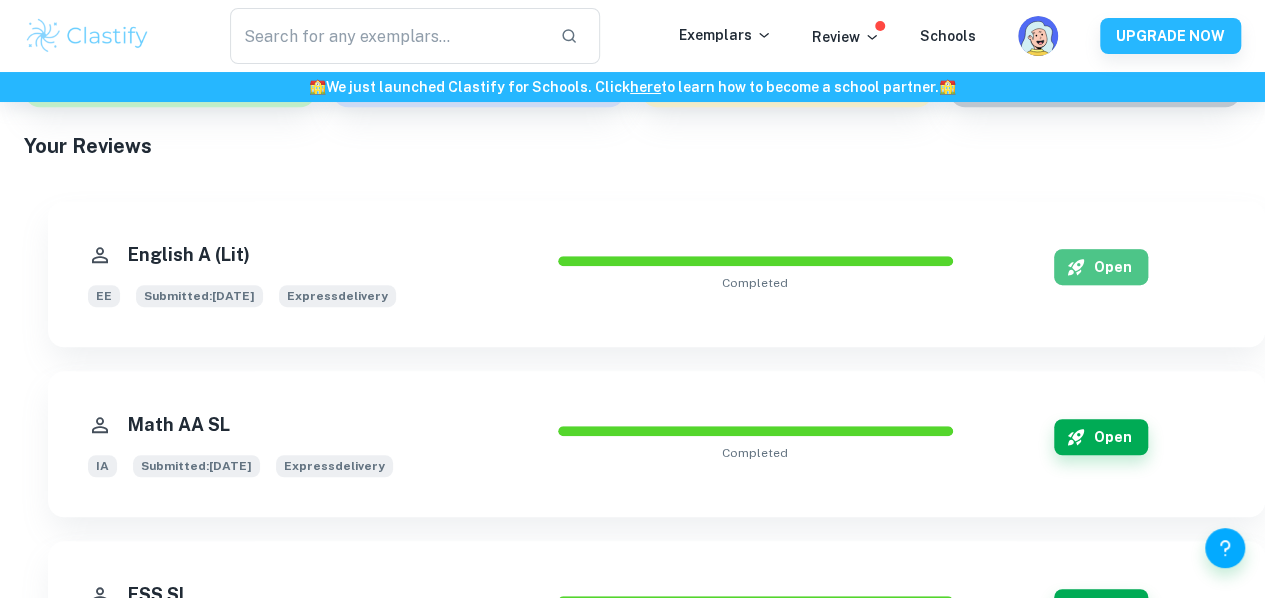click on "Open" at bounding box center (1101, 267) 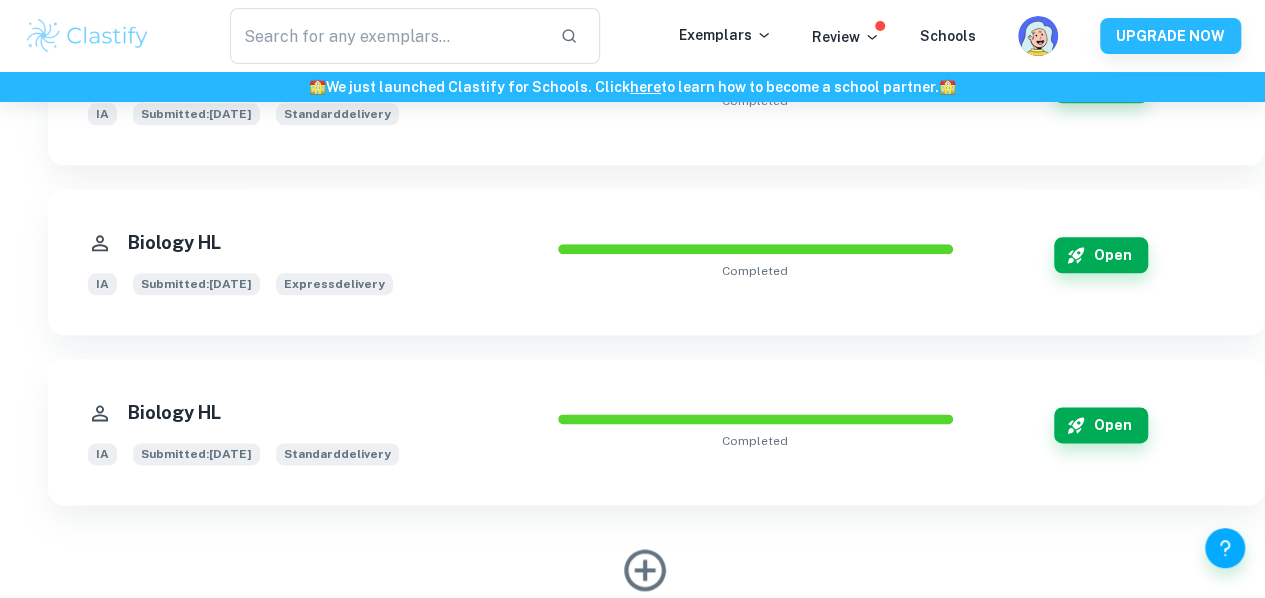 scroll, scrollTop: 1135, scrollLeft: 0, axis: vertical 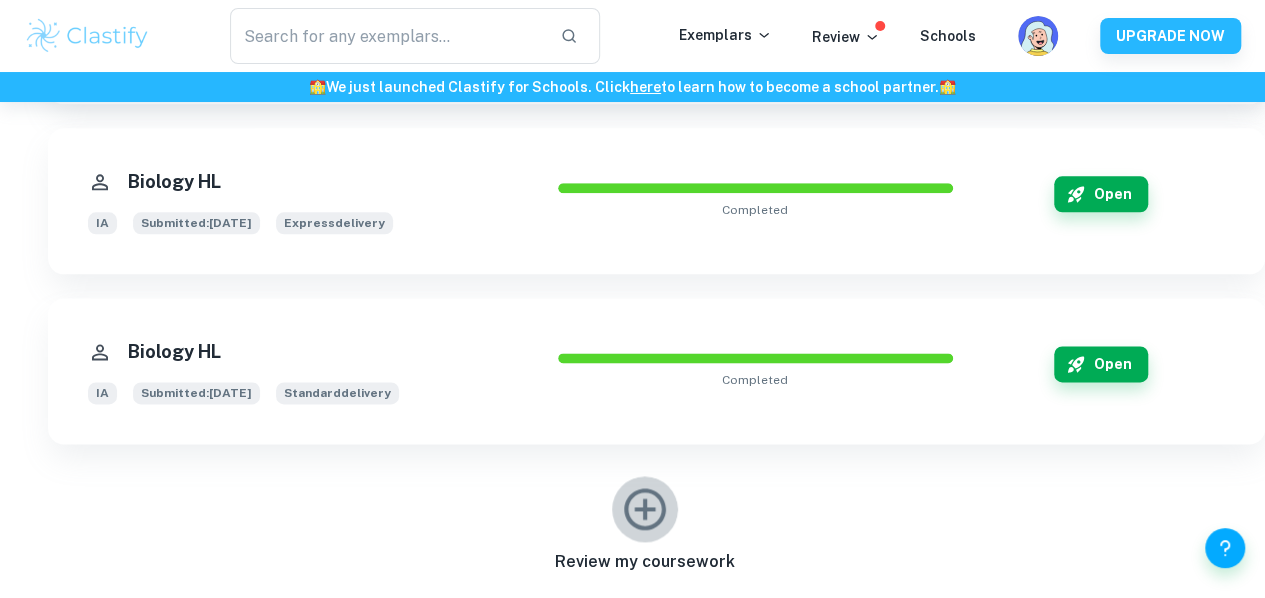 click 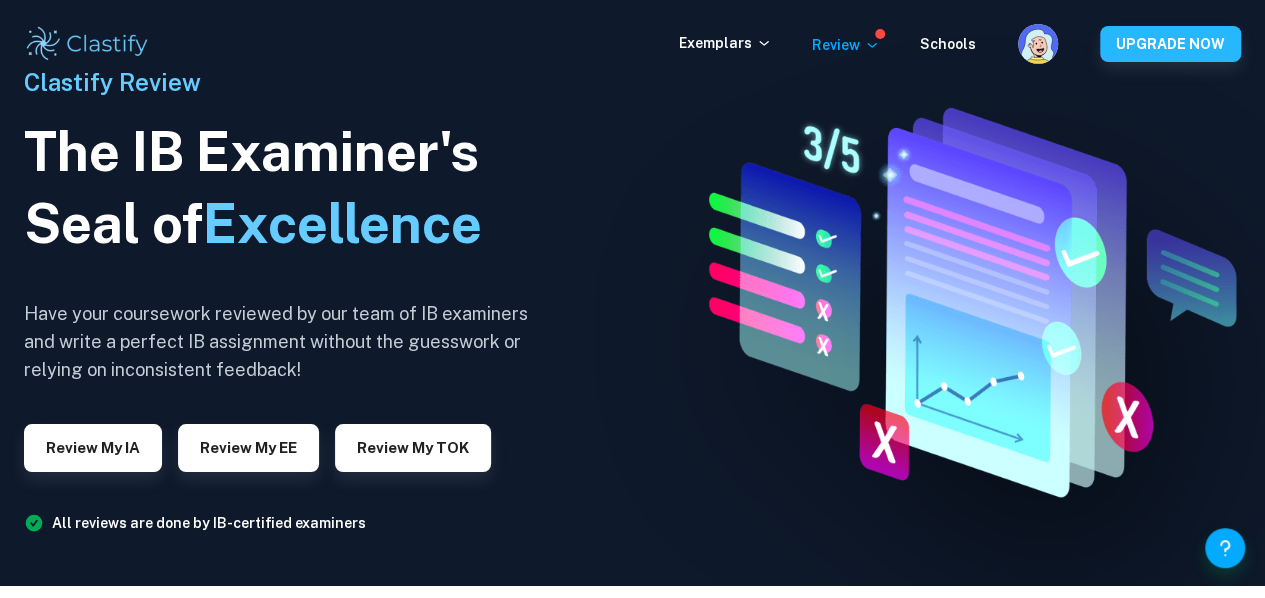 scroll, scrollTop: 0, scrollLeft: 0, axis: both 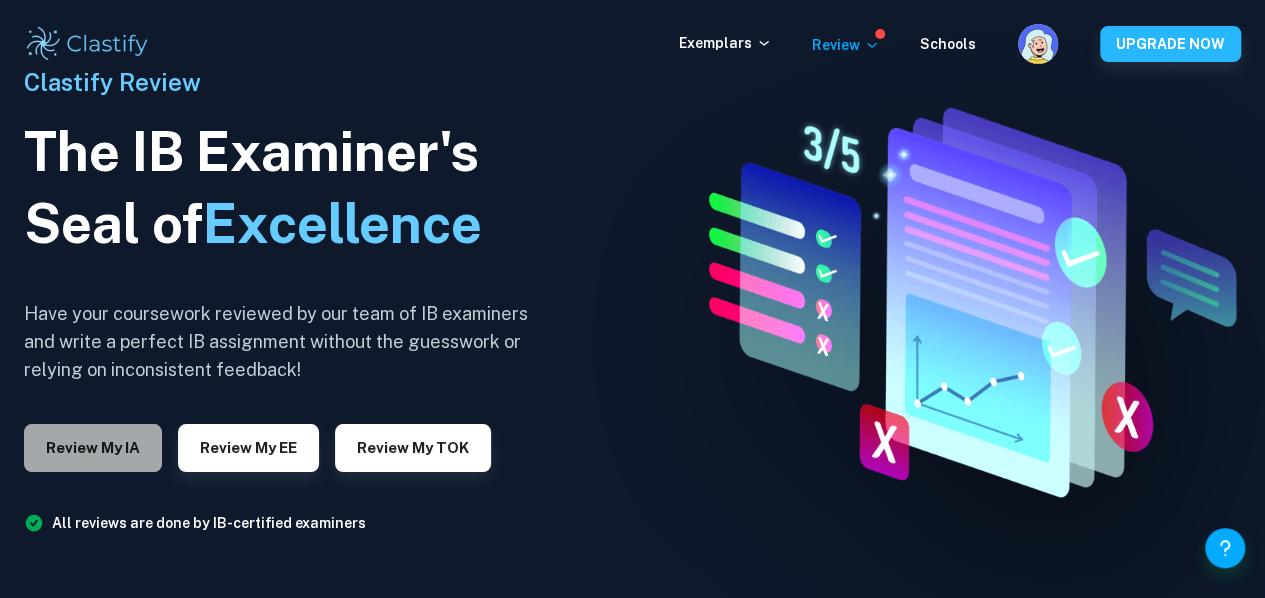 click on "Review my IA" at bounding box center (93, 448) 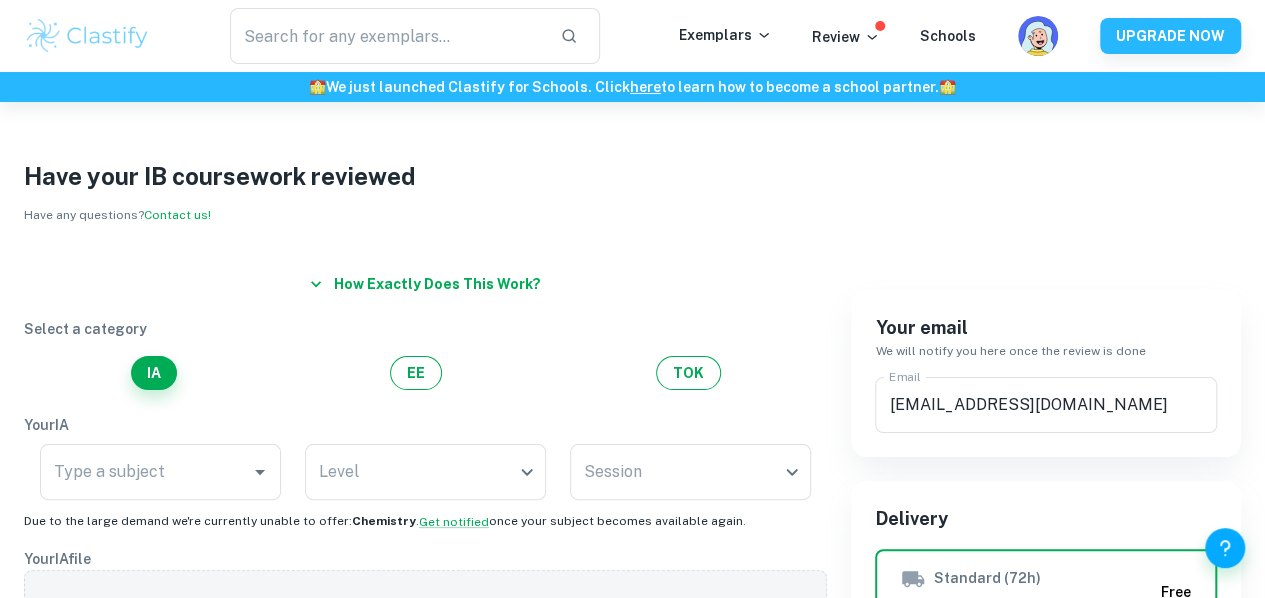 scroll, scrollTop: 59, scrollLeft: 0, axis: vertical 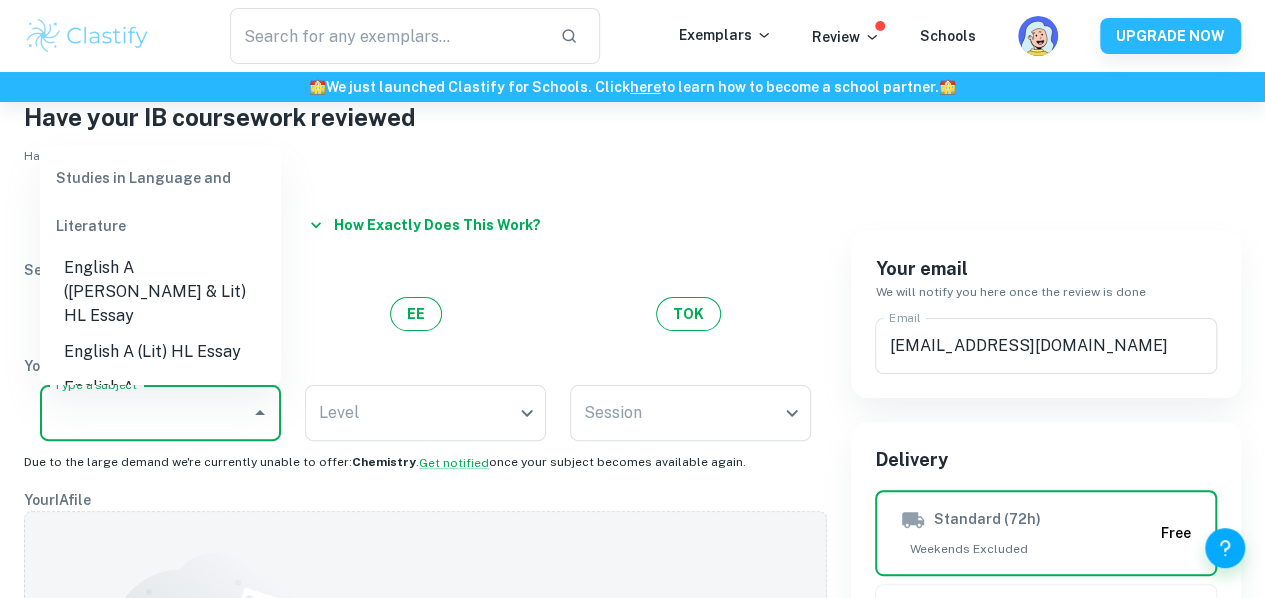 click on "Type a subject" at bounding box center (145, 413) 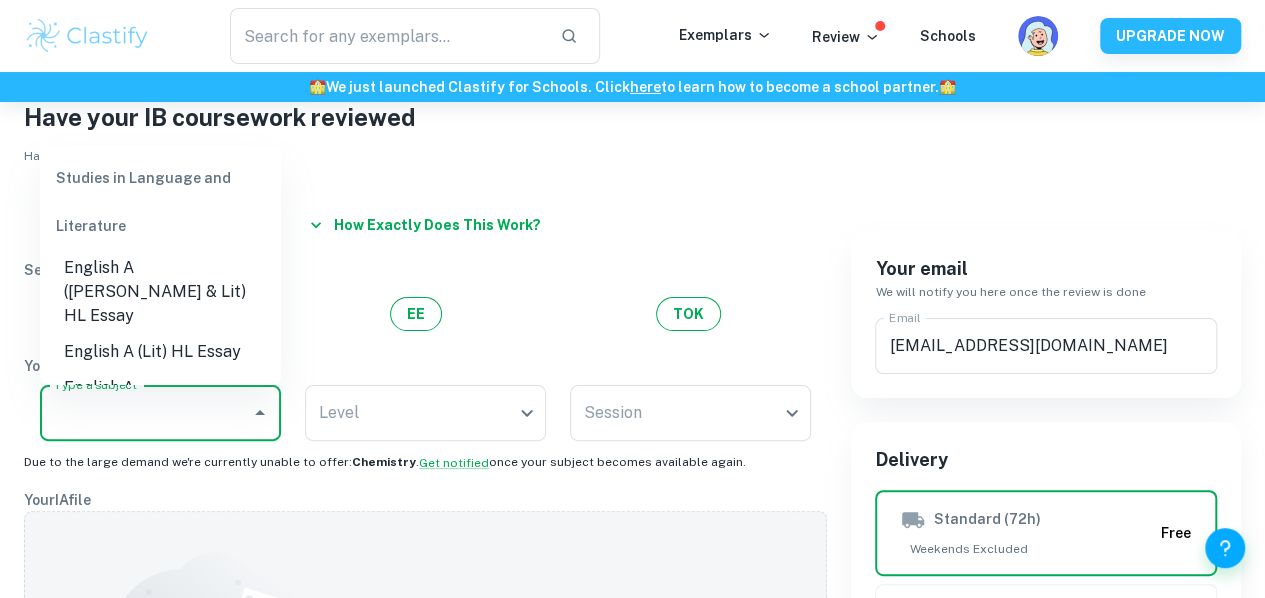 click on "English A (Lit) HL Essay" at bounding box center [160, 352] 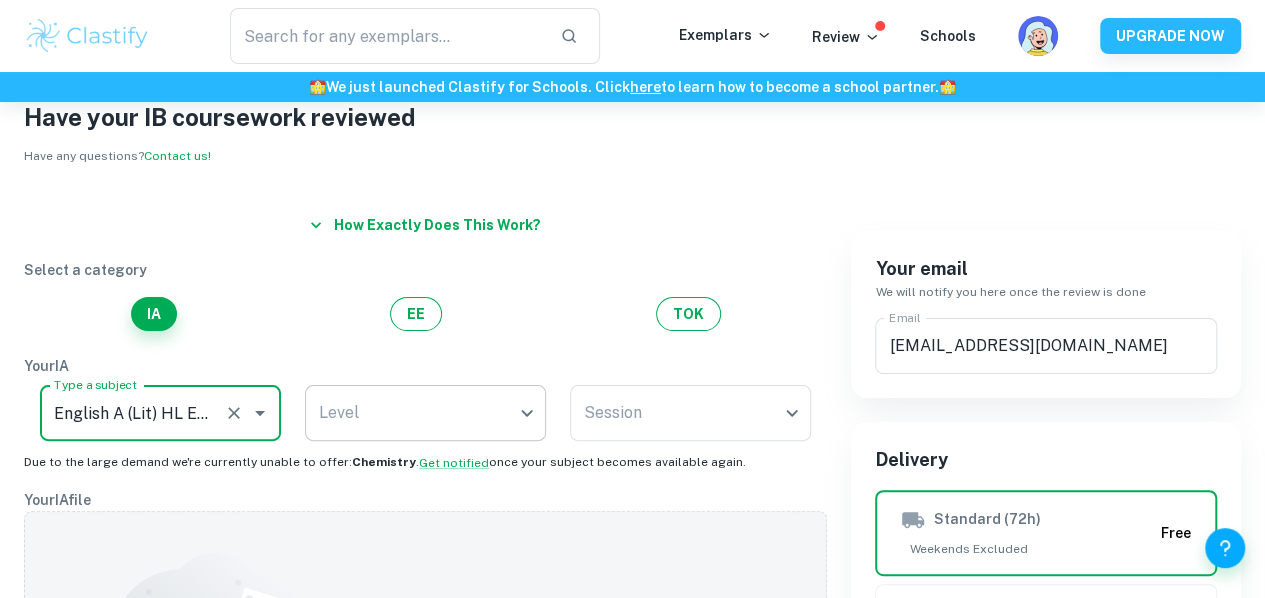 click on "We value your privacy We use cookies to enhance your browsing experience, serve personalised ads or content, and analyse our traffic. By clicking "Accept All", you consent to our use of cookies.   Cookie Policy Customise   Reject All   Accept All   Customise Consent Preferences   We use cookies to help you navigate efficiently and perform certain functions. You will find detailed information about all cookies under each consent category below. The cookies that are categorised as "Necessary" are stored on your browser as they are essential for enabling the basic functionalities of the site. ...  Show more For more information on how Google's third-party cookies operate and handle your data, see:   Google Privacy Policy Necessary Always Active Necessary cookies are required to enable the basic features of this site, such as providing secure log-in or adjusting your consent preferences. These cookies do not store any personally identifiable data. Functional Analytics Performance Advertisement Uncategorised" at bounding box center (632, 342) 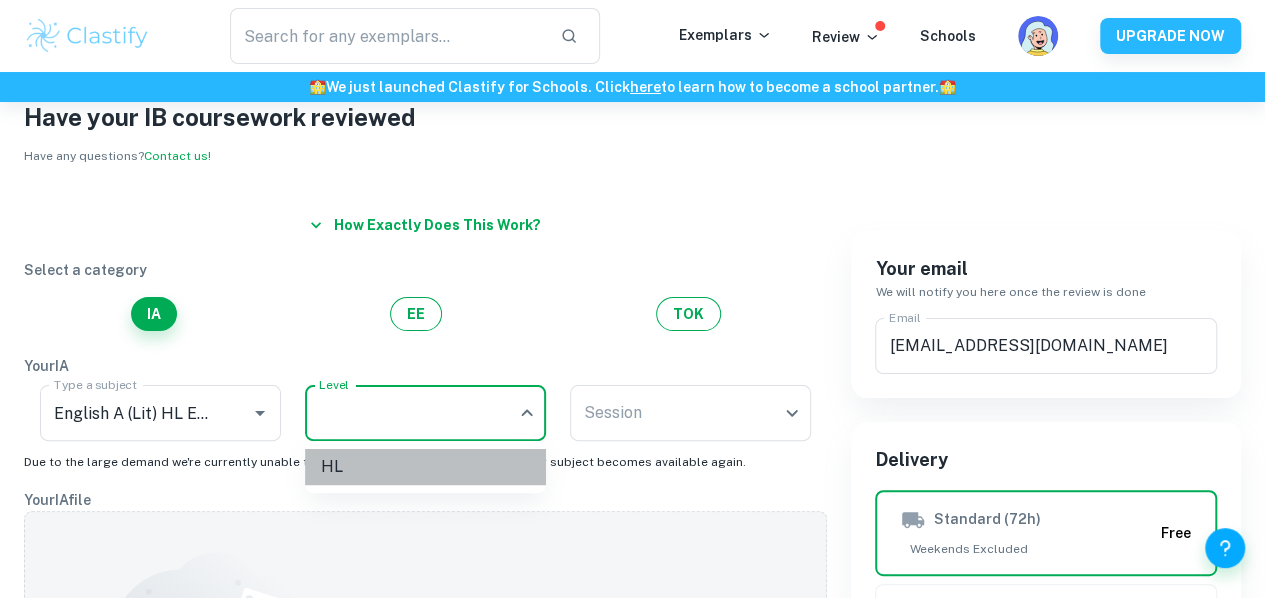 click on "HL" at bounding box center [425, 467] 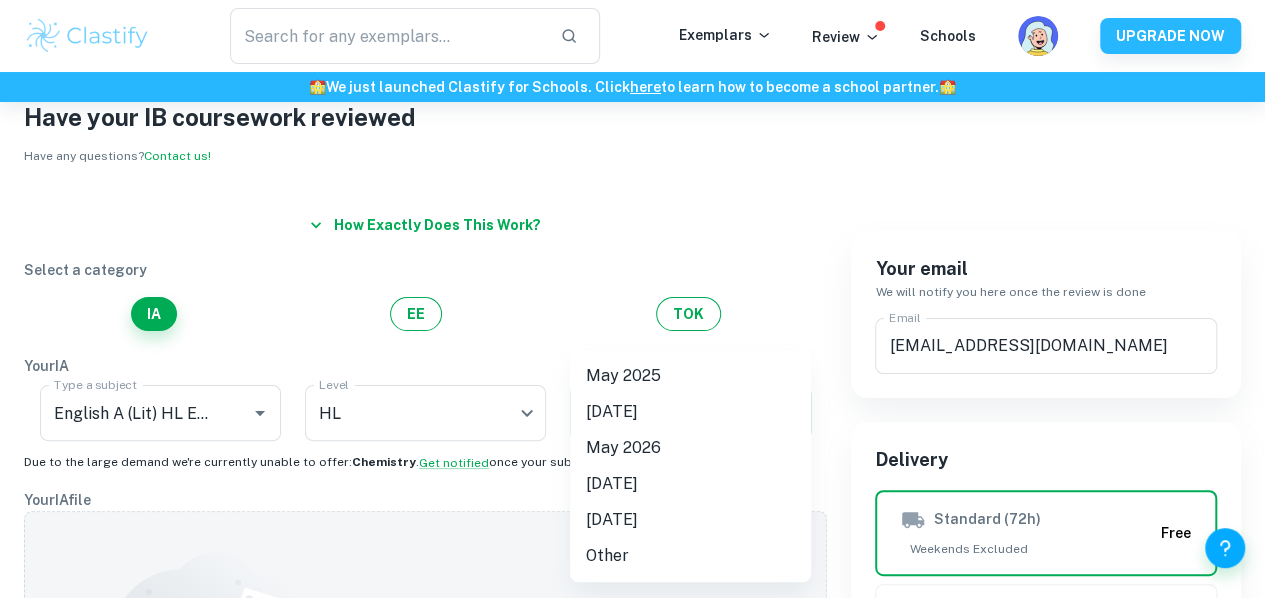 click on "We value your privacy We use cookies to enhance your browsing experience, serve personalised ads or content, and analyse our traffic. By clicking "Accept All", you consent to our use of cookies.   Cookie Policy Customise   Reject All   Accept All   Customise Consent Preferences   We use cookies to help you navigate efficiently and perform certain functions. You will find detailed information about all cookies under each consent category below. The cookies that are categorised as "Necessary" are stored on your browser as they are essential for enabling the basic functionalities of the site. ...  Show more For more information on how Google's third-party cookies operate and handle your data, see:   Google Privacy Policy Necessary Always Active Necessary cookies are required to enable the basic features of this site, such as providing secure log-in or adjusting your consent preferences. These cookies do not store any personally identifiable data. Functional Analytics Performance Advertisement Uncategorised" at bounding box center [632, 342] 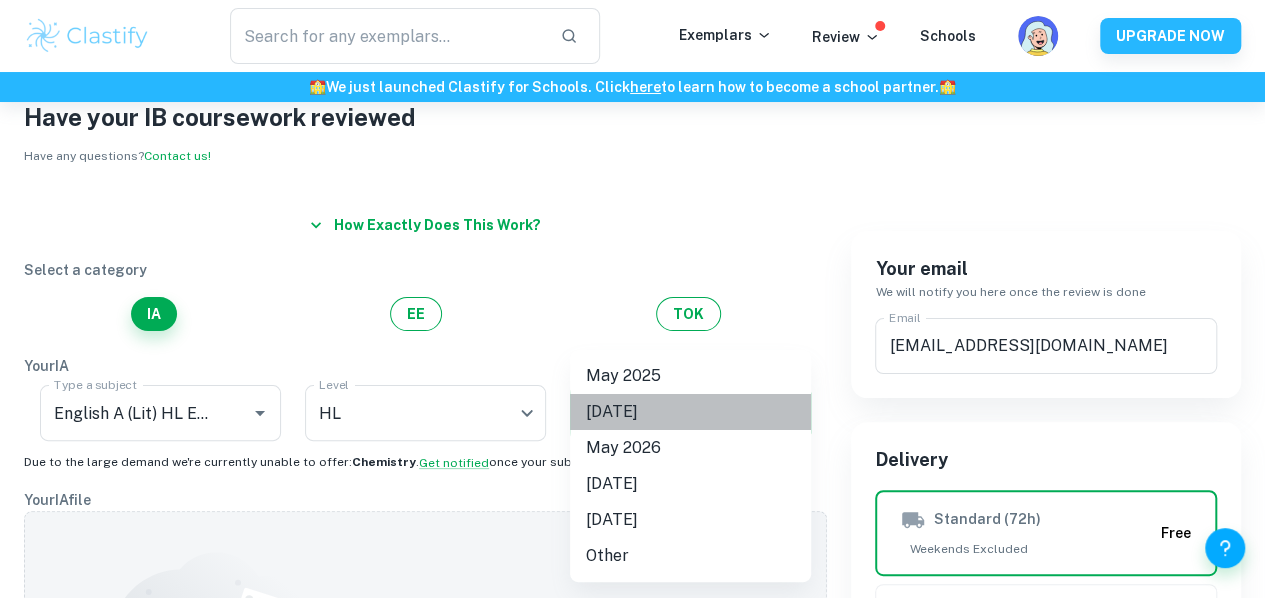 click on "[DATE]" at bounding box center (690, 412) 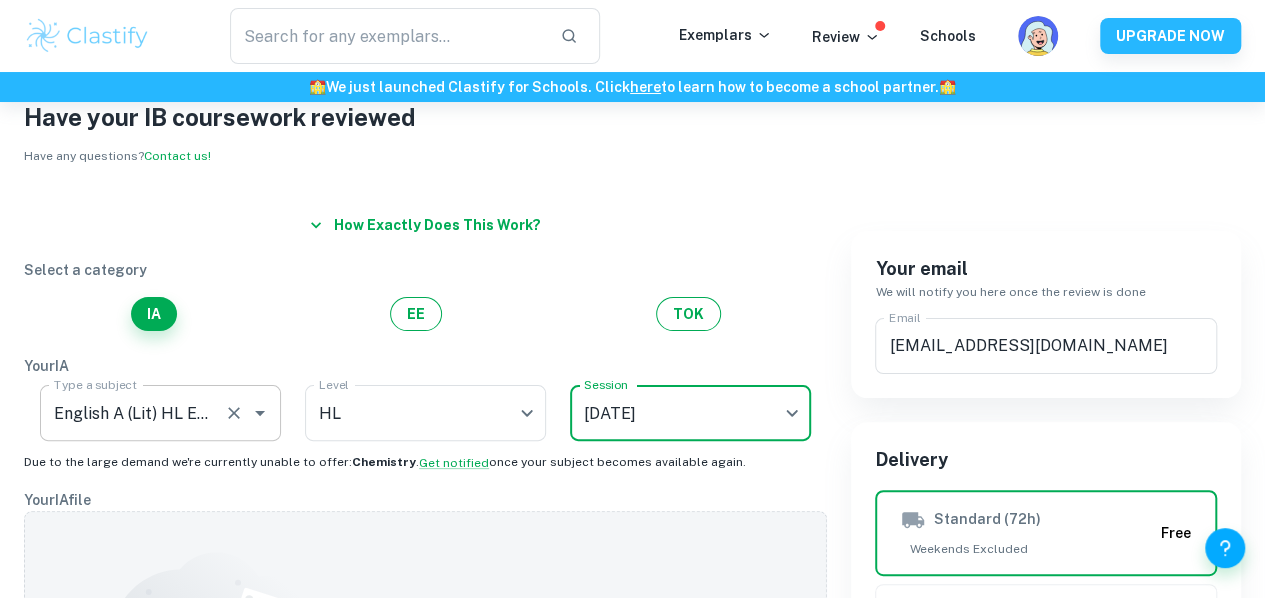 click on "English A (Lit) HL Essay Type a subject" at bounding box center [160, 413] 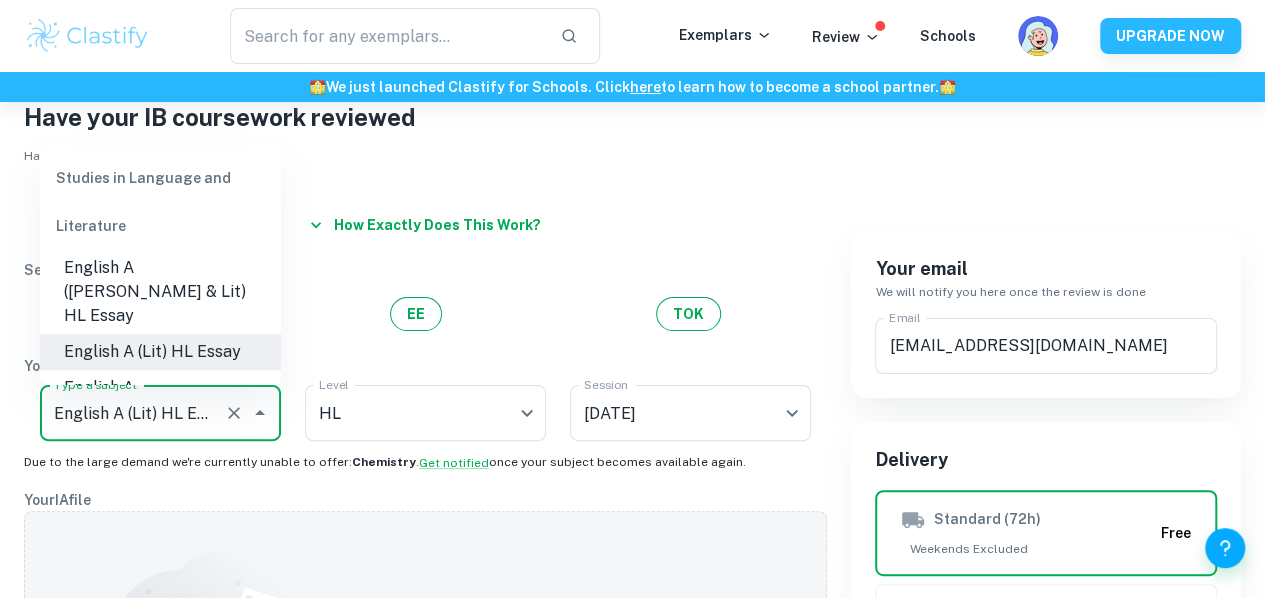 scroll, scrollTop: 0, scrollLeft: 18, axis: horizontal 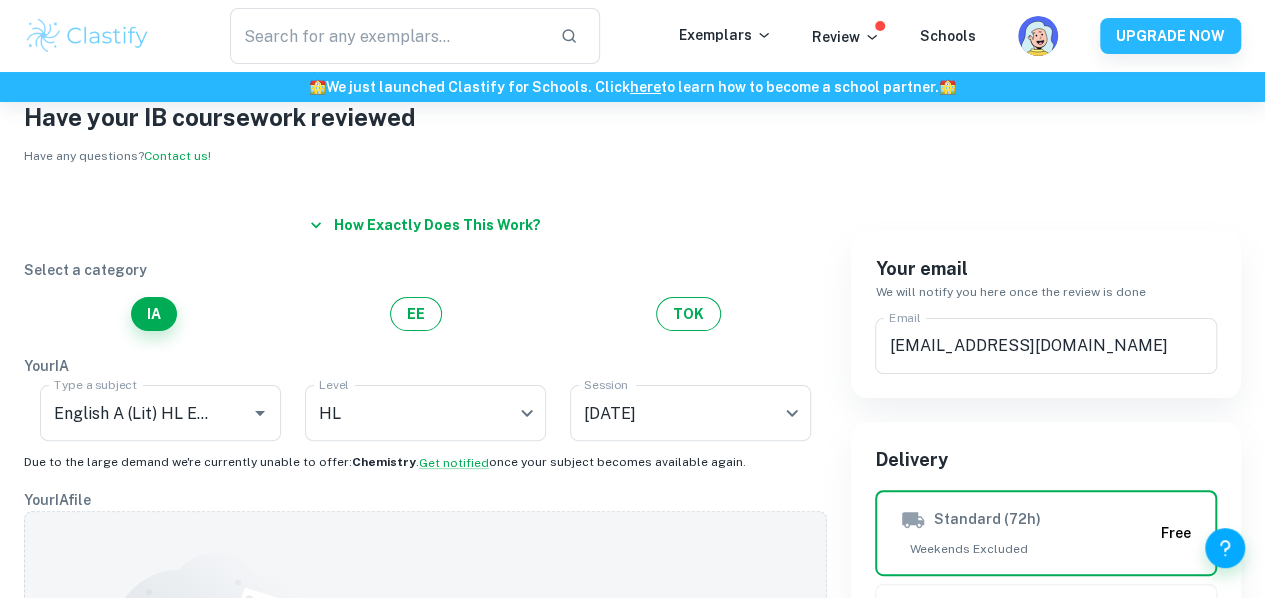 click on "Have your IB coursework reviewed Have any questions?  Contact us! How exactly does this work? Select a category IA EE TOK Your  IA Type a subject English A (Lit) HL Essay Type a subject Level HL   HL Level Session [DATE] N25 Session Due to the large demand we're currently unable to offer:  Chemistry .  Get notified  once your subject becomes available again. Your  IA  file Drop or Select file Drop files here or click to  browse  through your machine The file must be in English. If you're doing IB in another language please translate it using ChatGPT. Requests x ​ Your email We will notify you here once the review is done Email [EMAIL_ADDRESS][DOMAIN_NAME] Email Delivery Standard (72h) Weekends Excluded Free Express (36h) Weekends Excluded Unavailable Turbo (24h) Weekends Included $19.99 Summary Delivered [DATE][DATE] Email [EMAIL_ADDRESS][DOMAIN_NAME] IA Review $ 49.99 Total Billed 49.99  USD Full money back guarantee I agree to [PERSON_NAME]'s  Terms of Service ,  Privacy Policy  and  ." at bounding box center [632, 735] 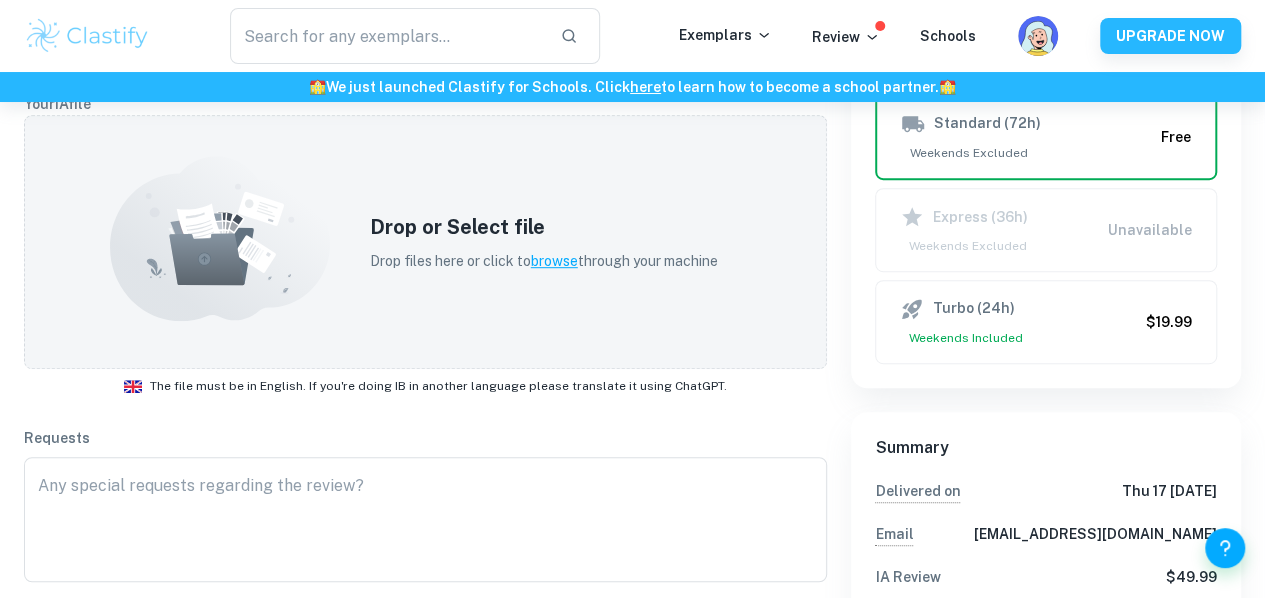 scroll, scrollTop: 462, scrollLeft: 0, axis: vertical 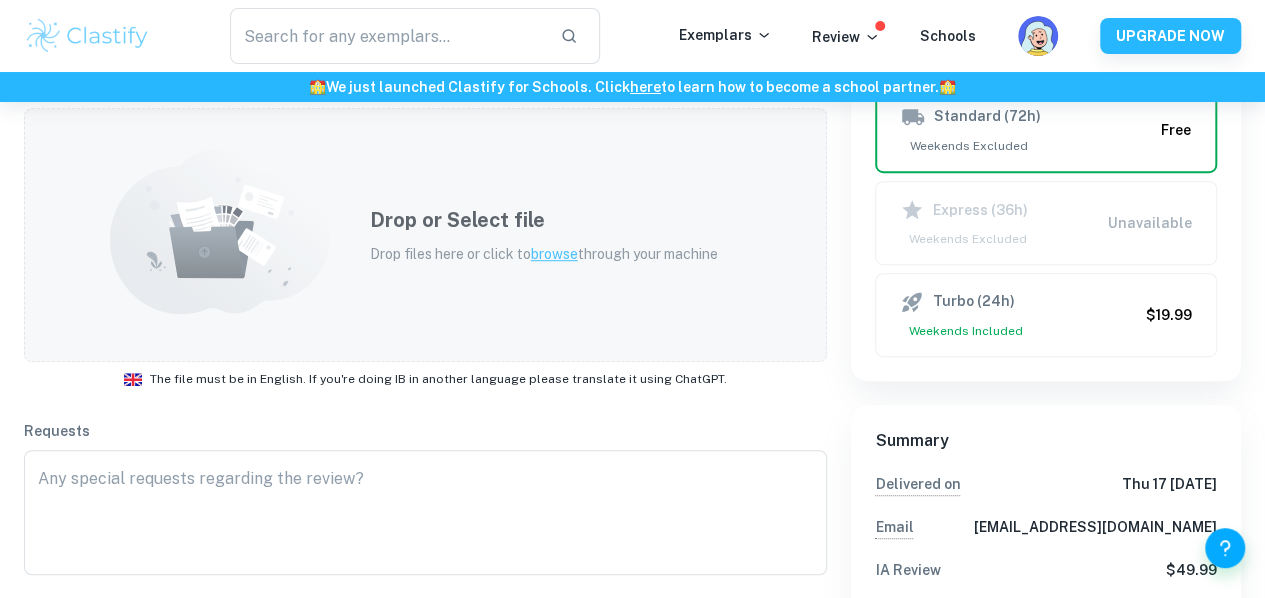 click on "browse" at bounding box center [554, 254] 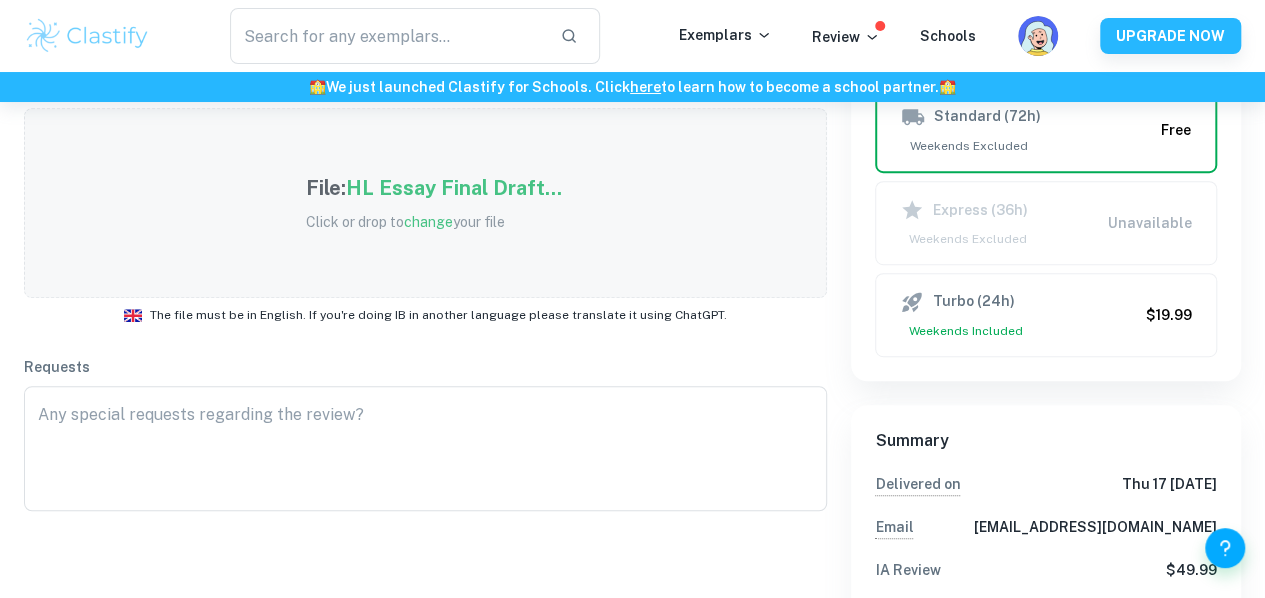 click on "HL Essay Final Draft..." at bounding box center [454, 188] 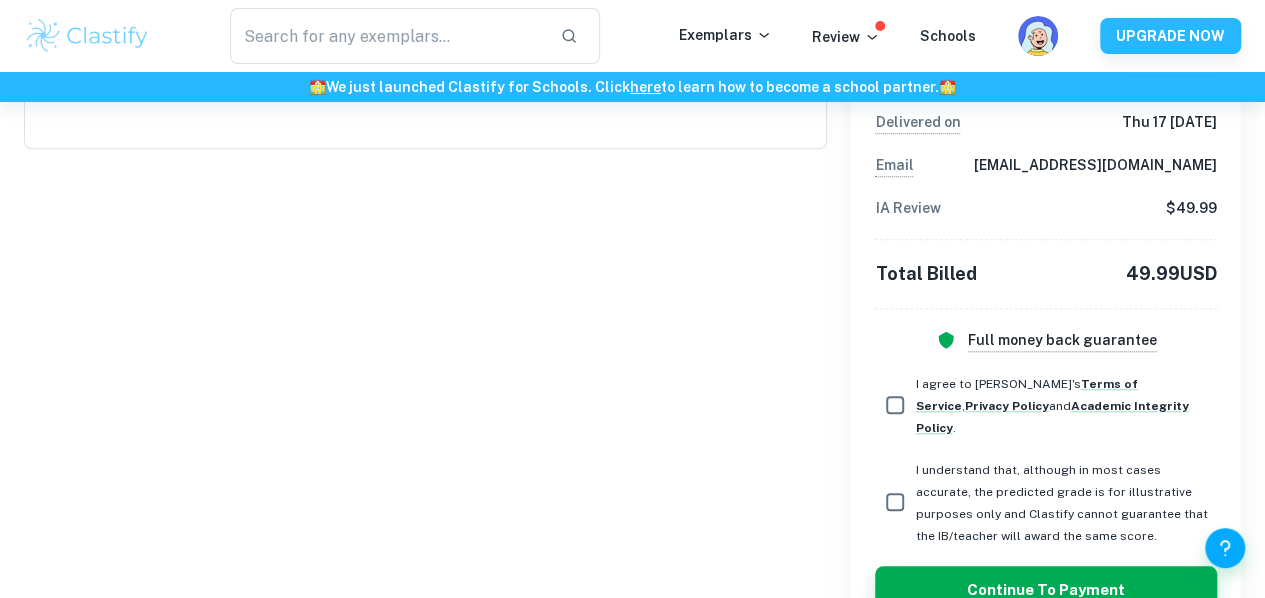 scroll, scrollTop: 825, scrollLeft: 0, axis: vertical 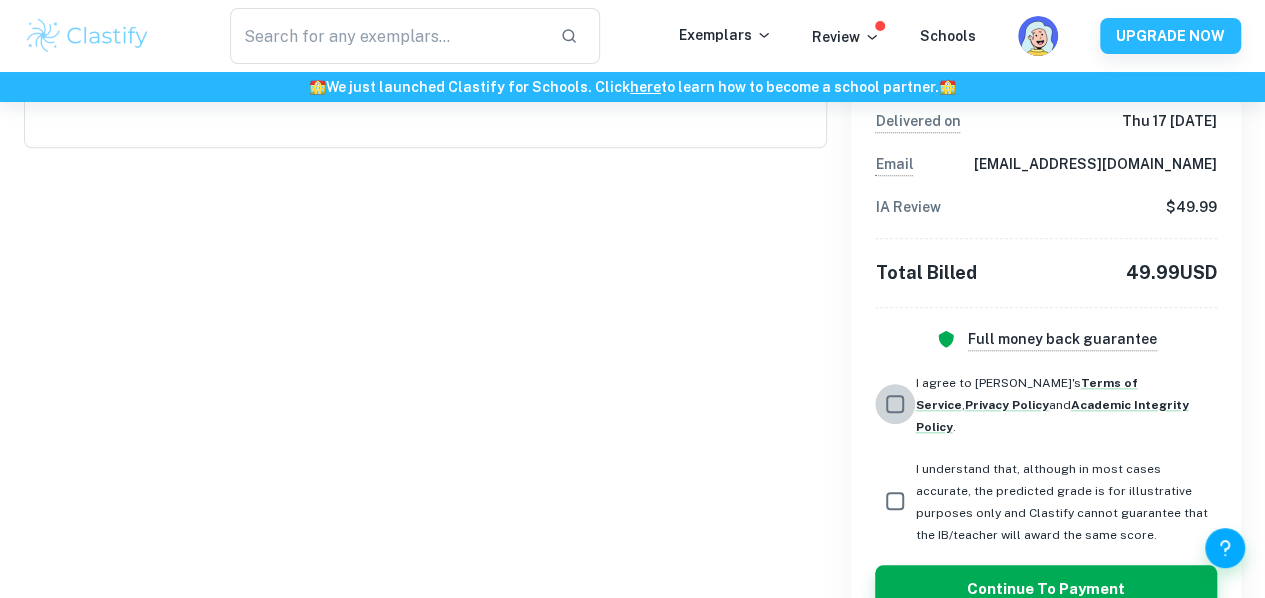 click on "I agree to [PERSON_NAME]'s  Terms of Service ,  Privacy Policy  and  Academic Integrity Policy ." at bounding box center (895, 404) 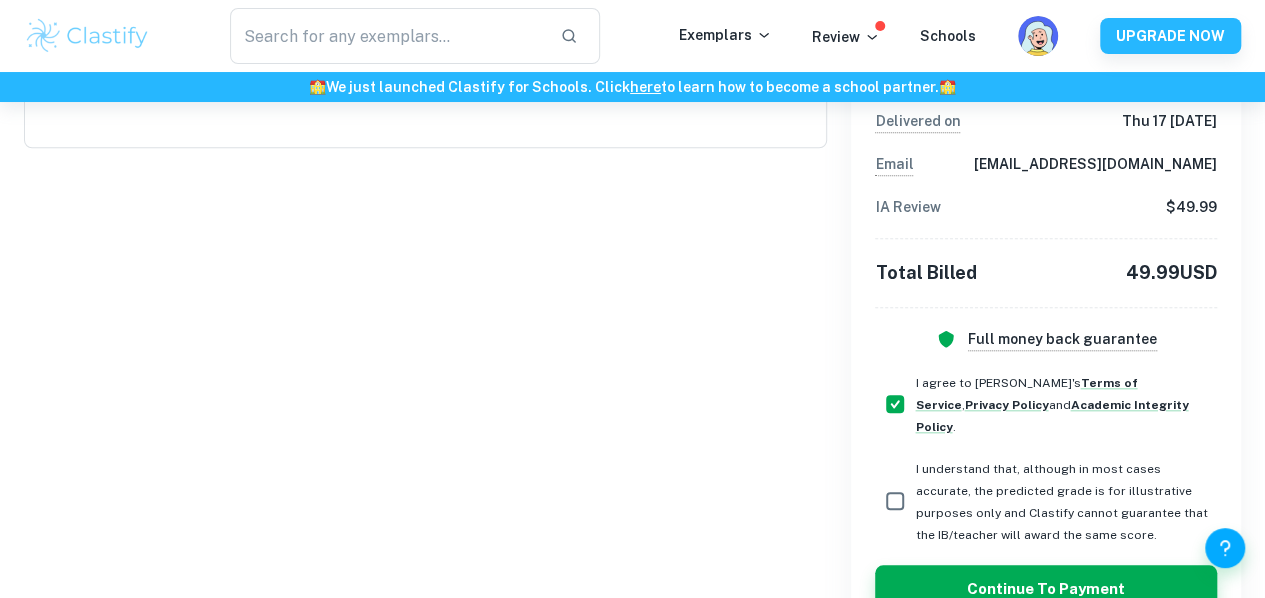 click on "I understand that, although in most cases accurate, the predicted grade is for illustrative purposes only and Clastify cannot guarantee that the IB/teacher will award the same score." at bounding box center [1046, 501] 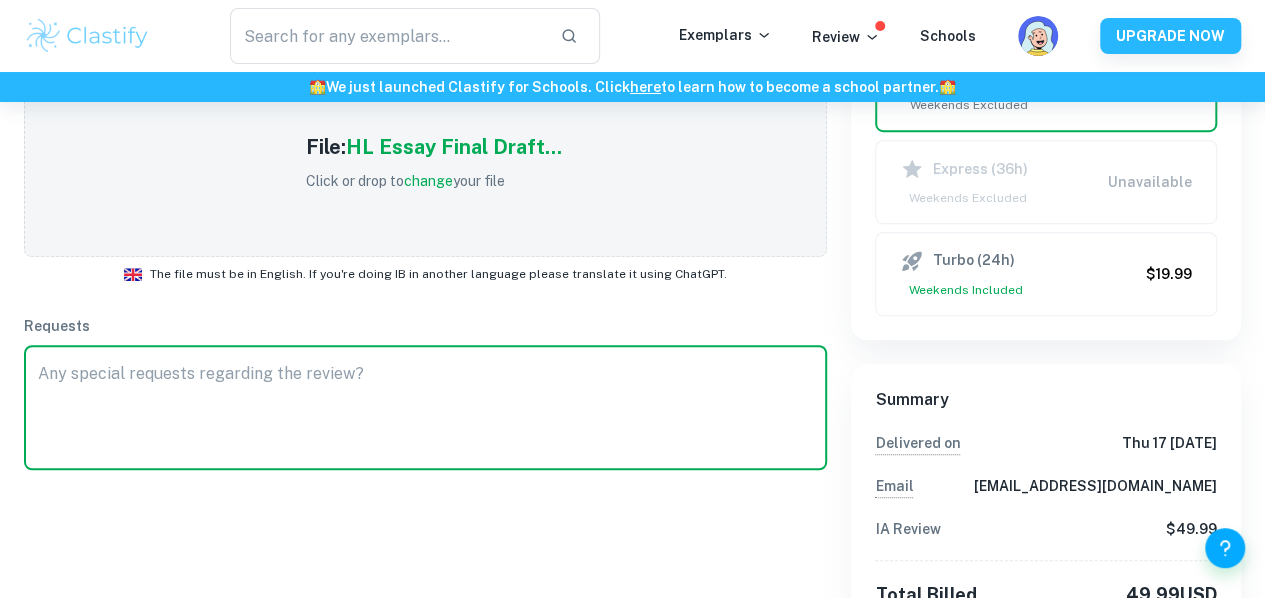 click at bounding box center [425, 408] 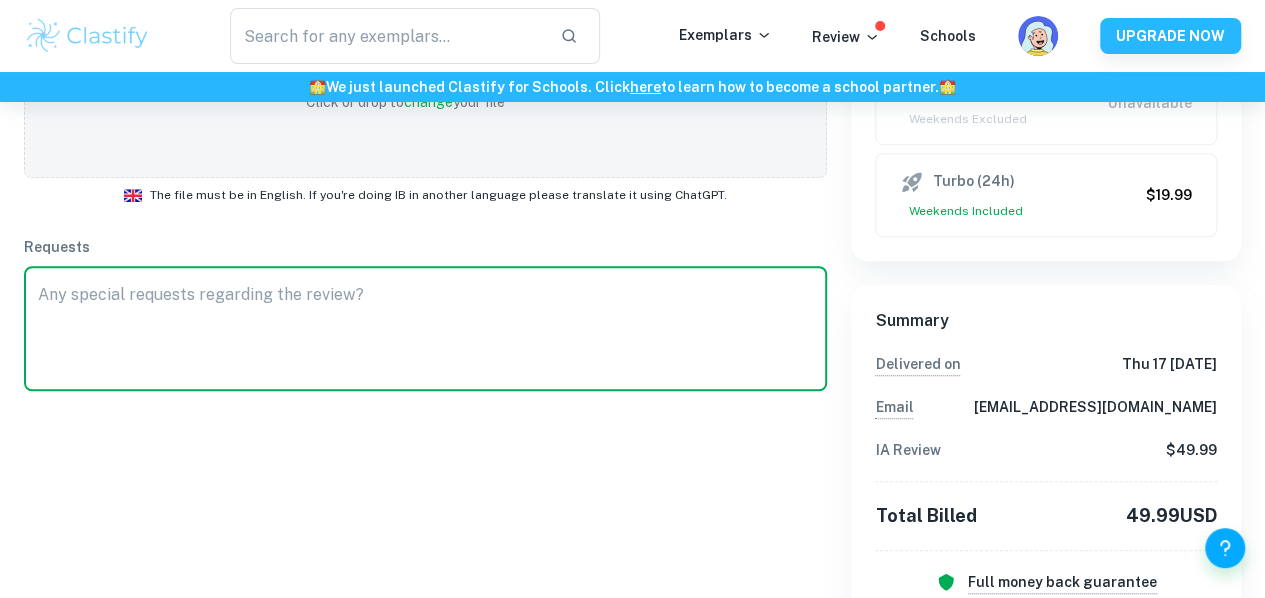 scroll, scrollTop: 595, scrollLeft: 0, axis: vertical 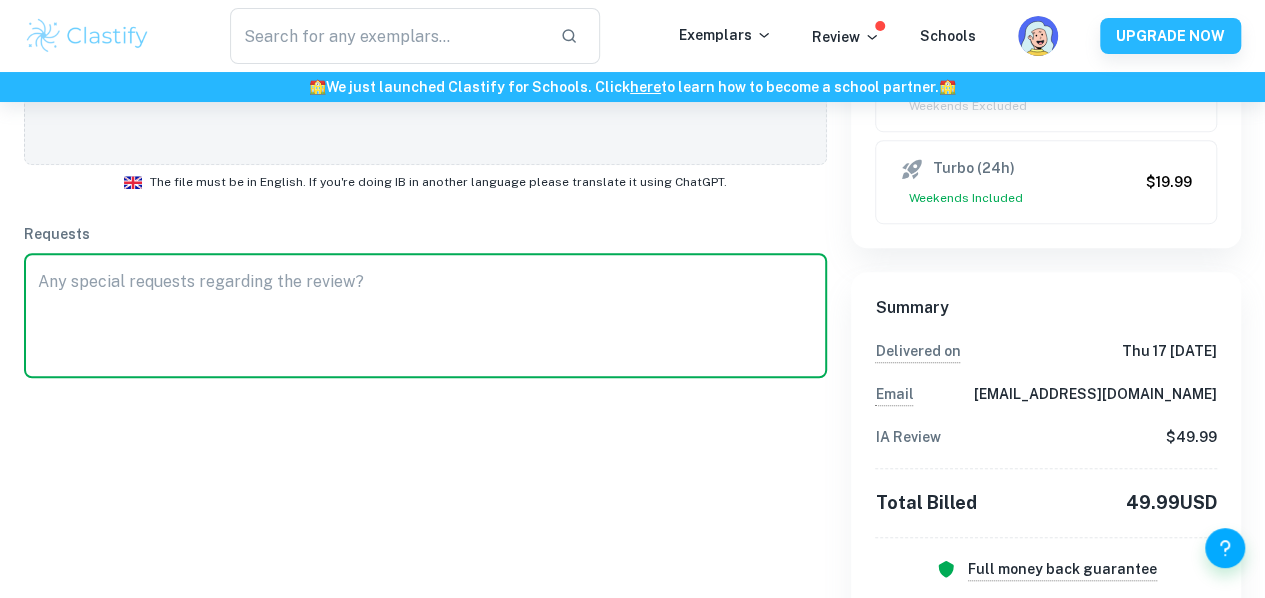 click at bounding box center [425, 316] 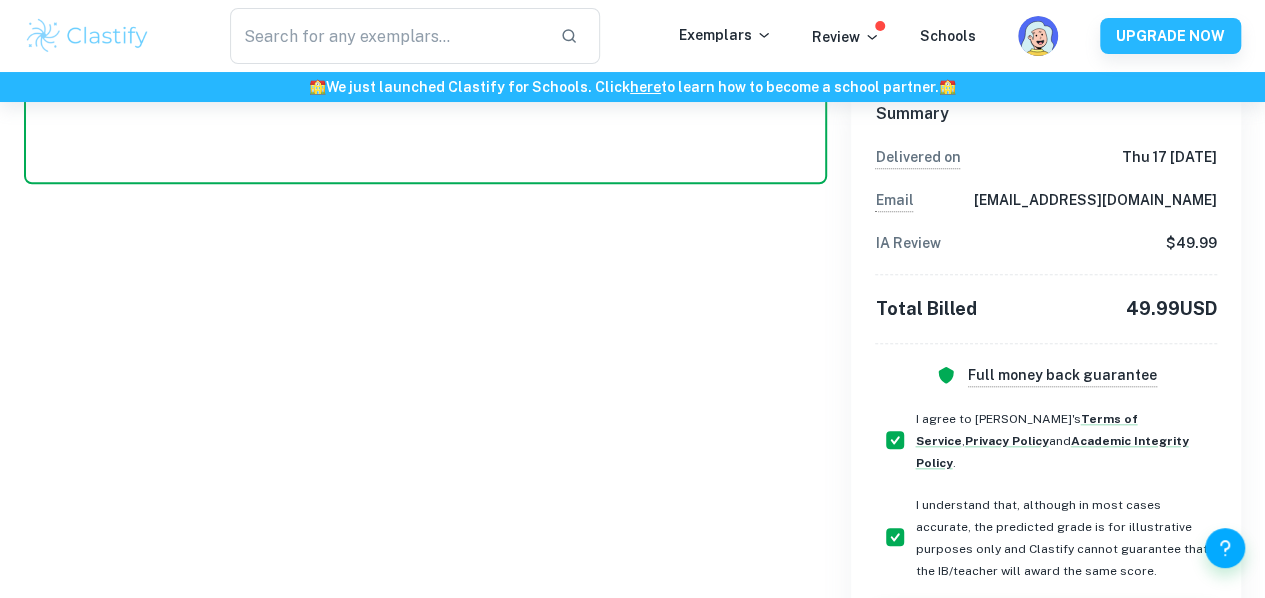 scroll, scrollTop: 862, scrollLeft: 0, axis: vertical 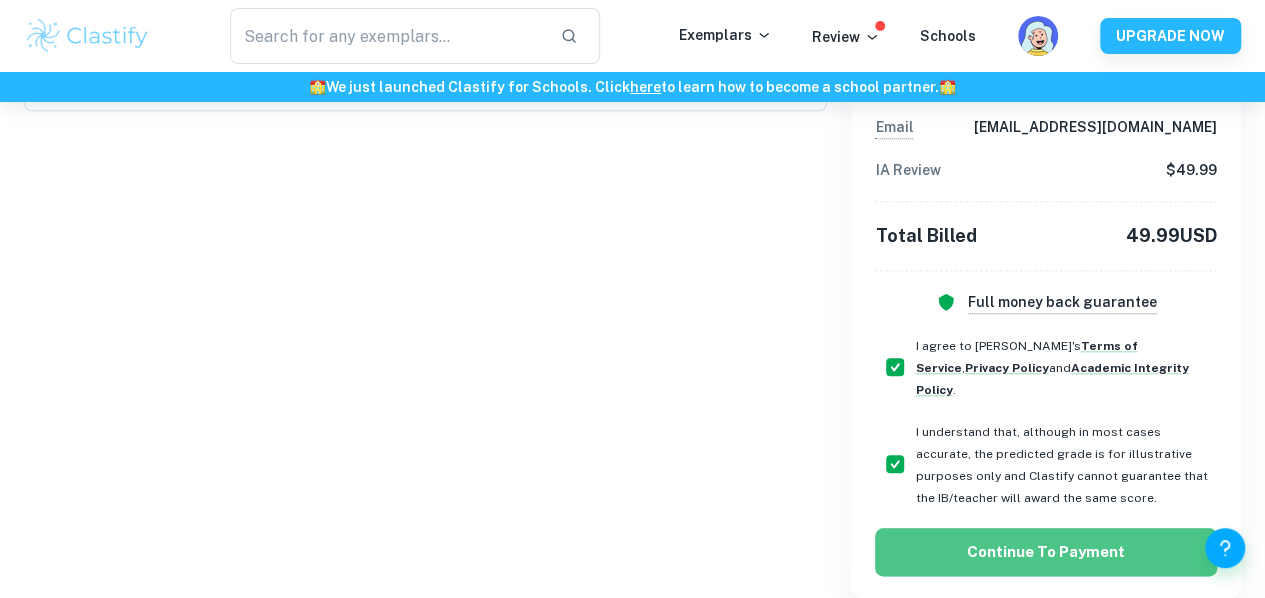 click on "Continue to Payment" at bounding box center [1046, 552] 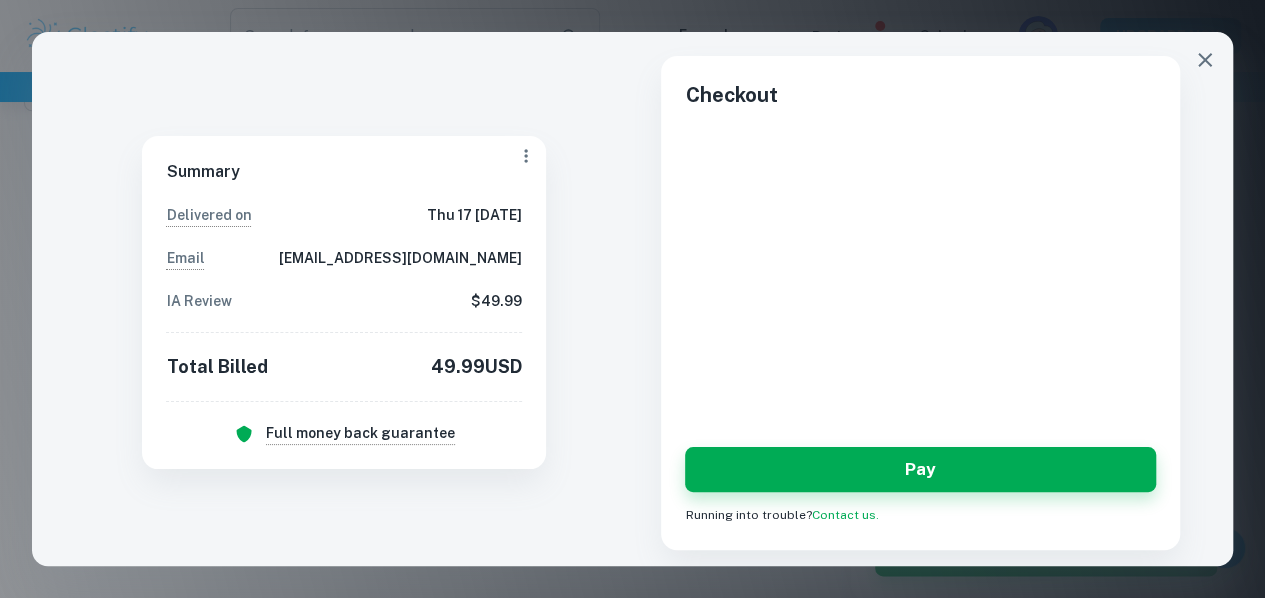 click on "Checkout Pay Running into trouble?  Contact us." at bounding box center (921, 291) 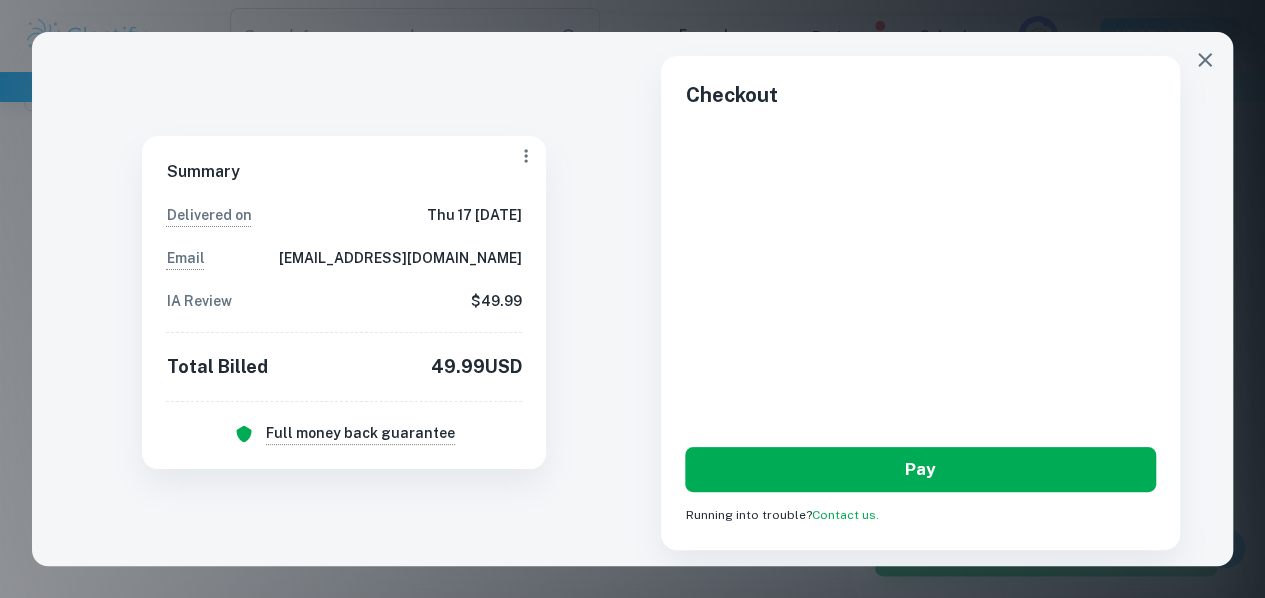 click on "Pay" at bounding box center [920, 469] 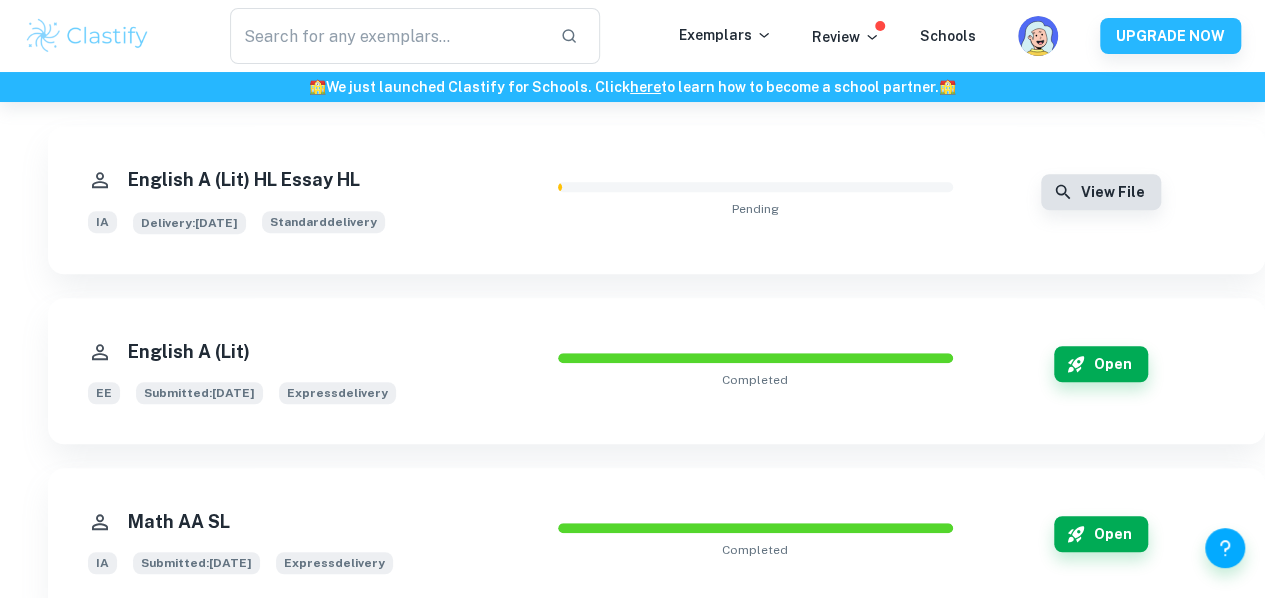 scroll, scrollTop: 458, scrollLeft: 0, axis: vertical 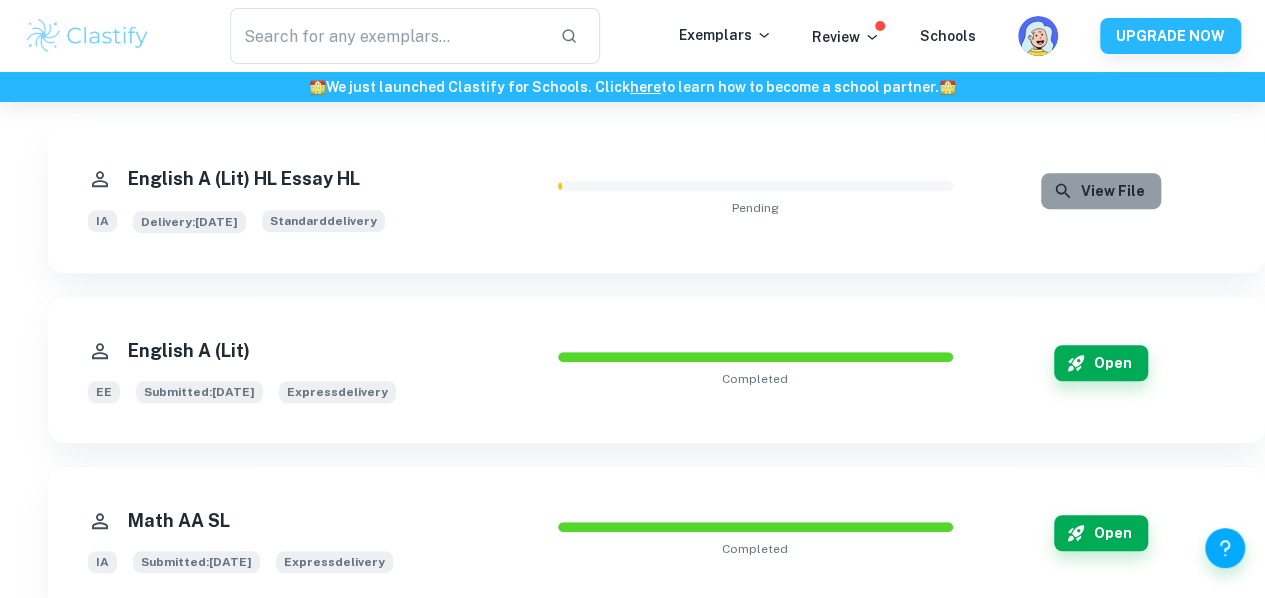 click on "View File" at bounding box center (1101, 191) 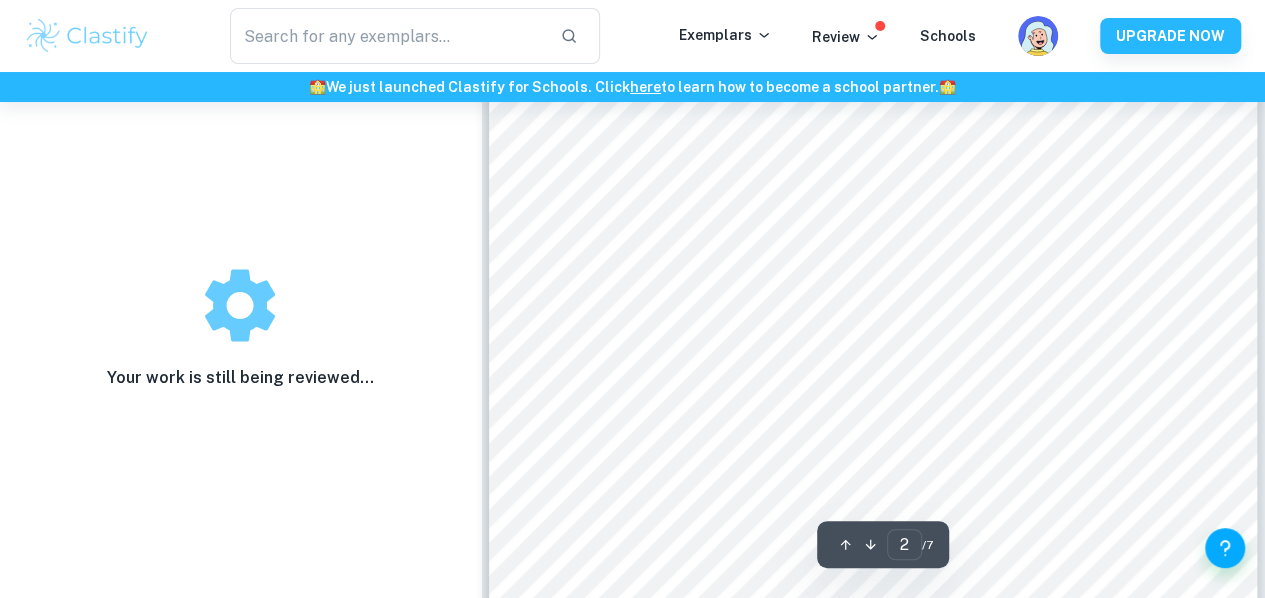 scroll, scrollTop: 1056, scrollLeft: 0, axis: vertical 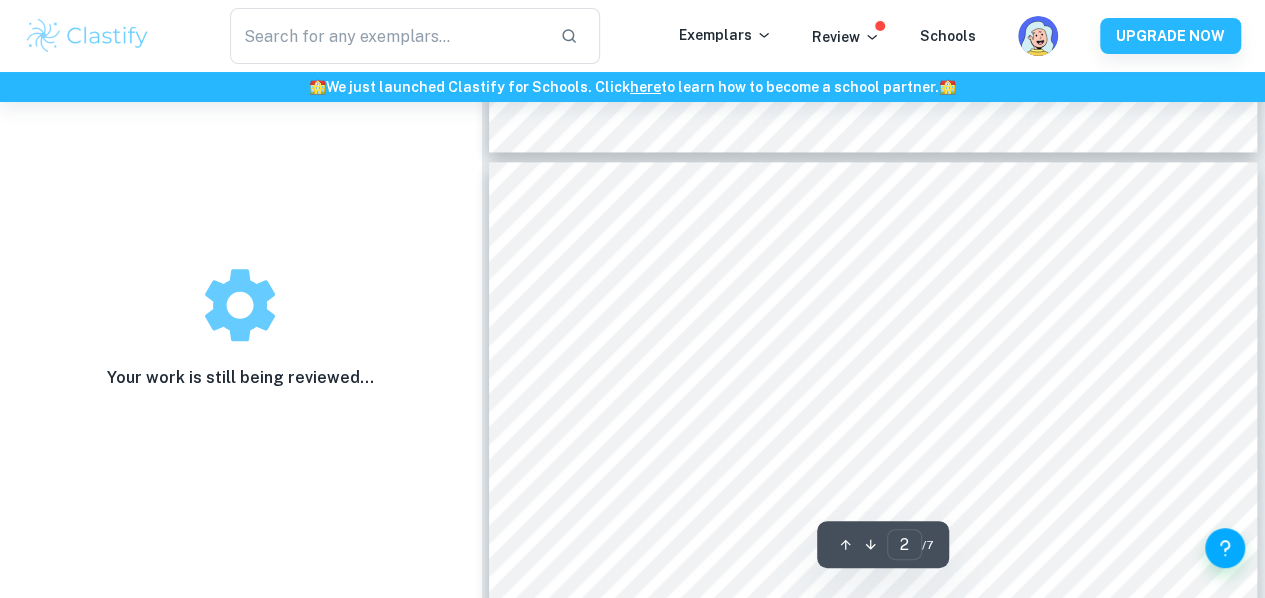type on "1" 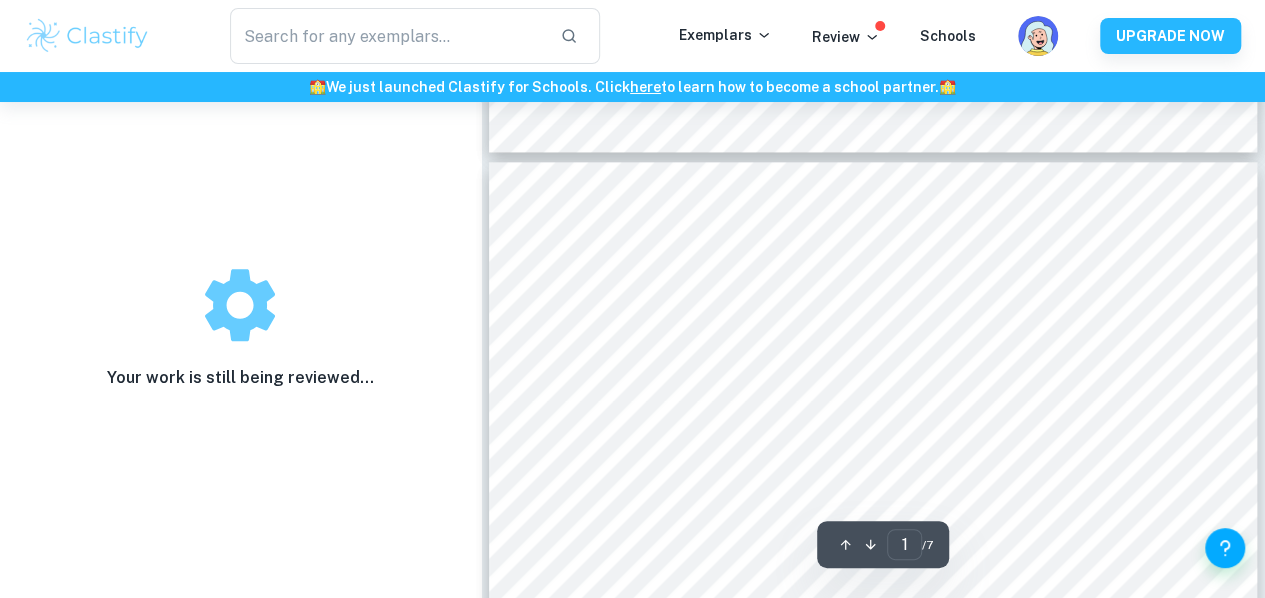 scroll, scrollTop: 0, scrollLeft: 0, axis: both 